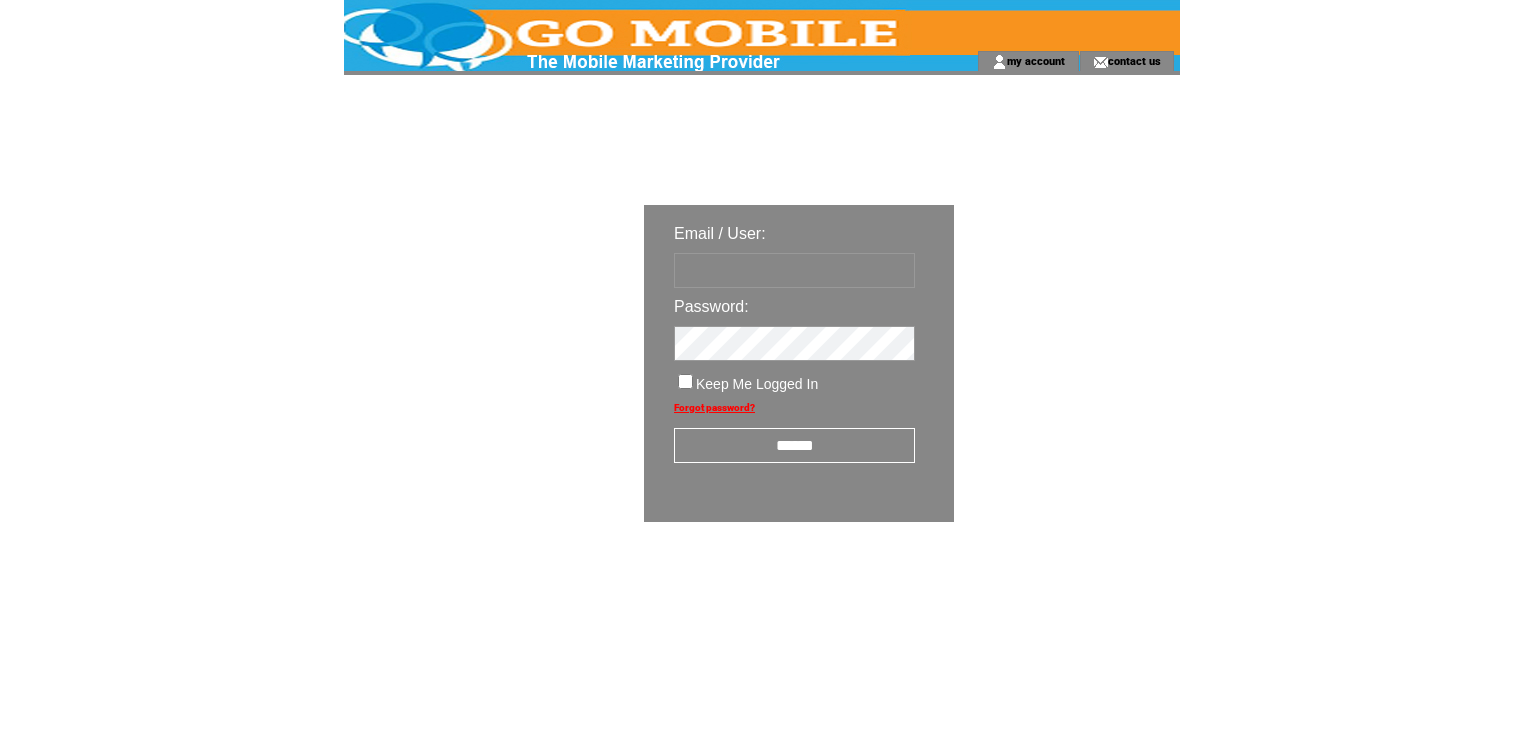 scroll, scrollTop: 0, scrollLeft: 0, axis: both 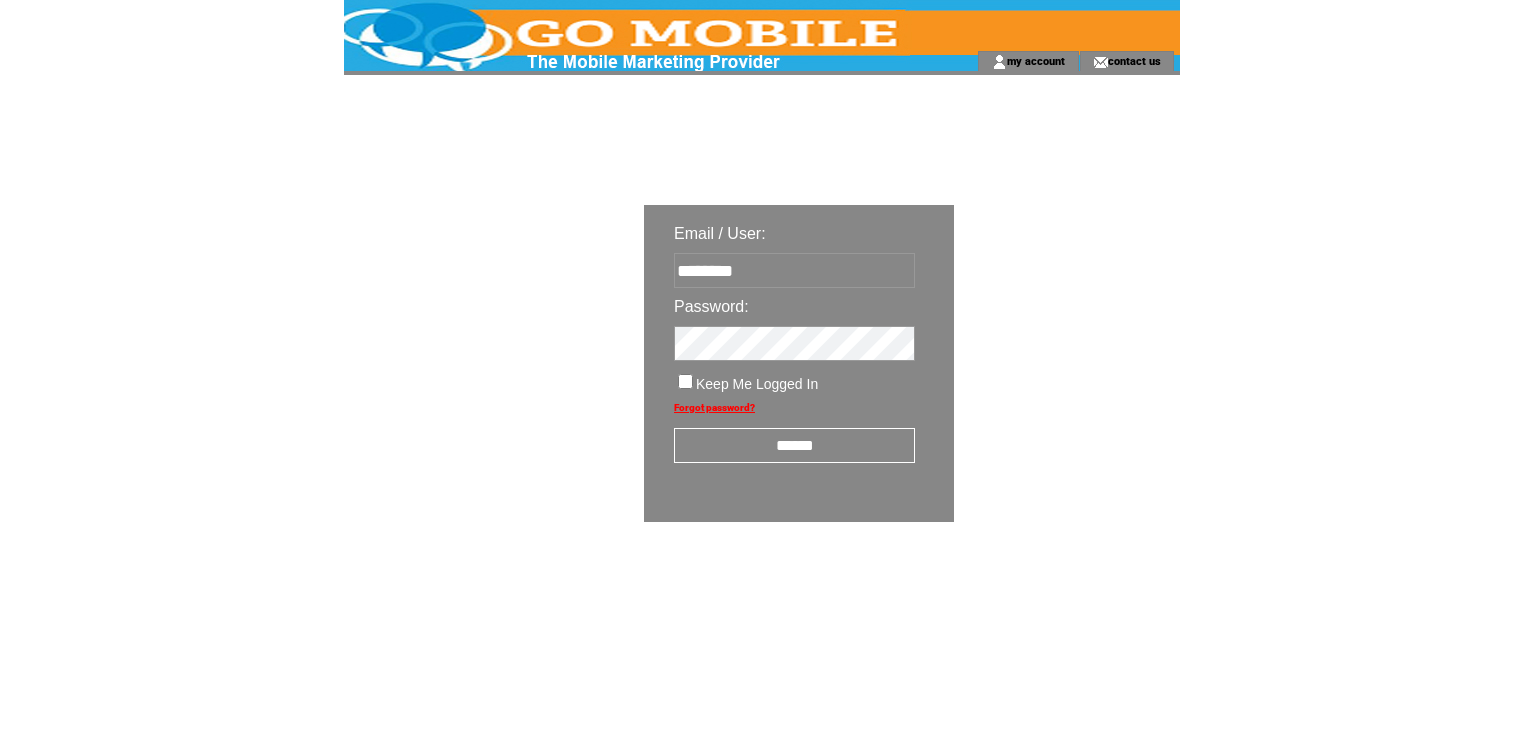click on "******" at bounding box center (794, 445) 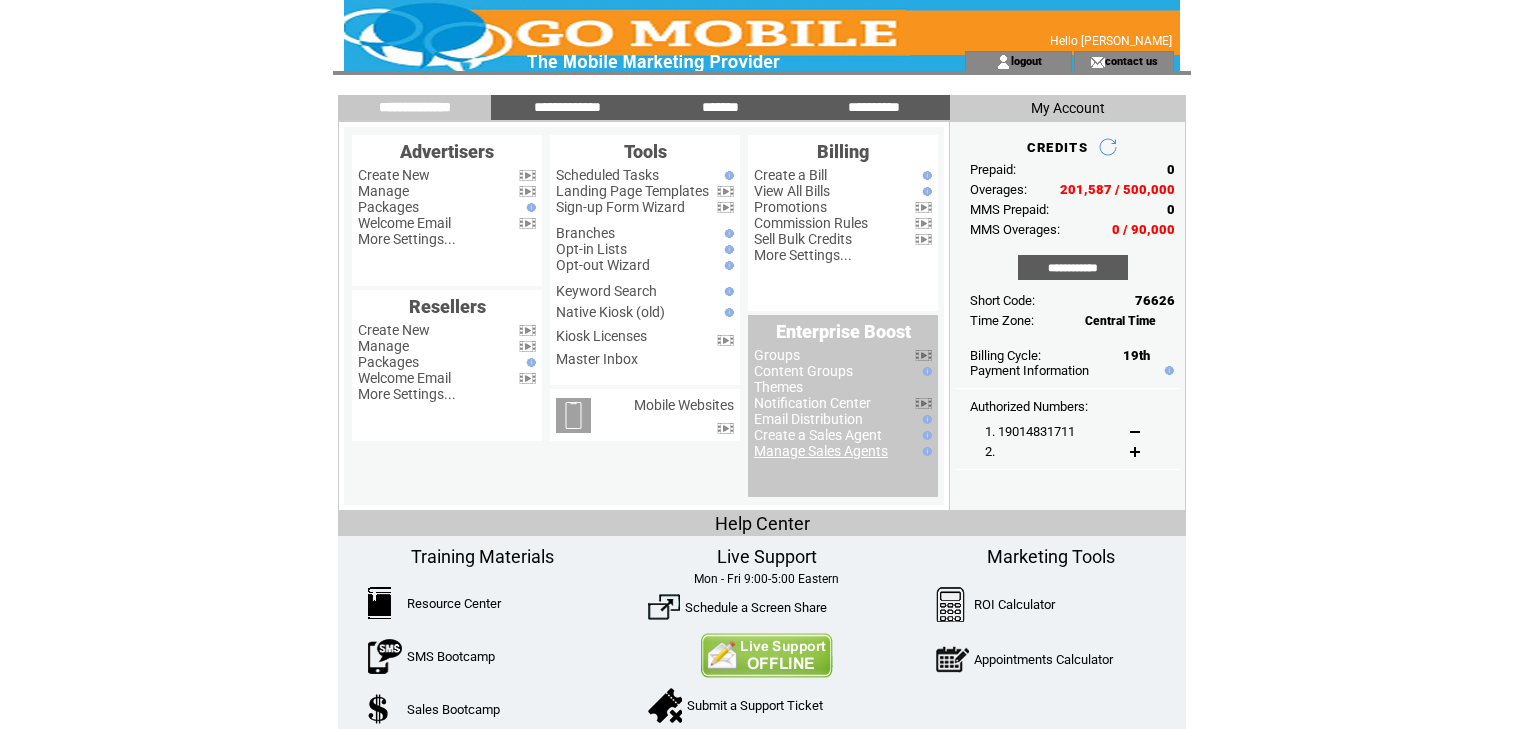 scroll, scrollTop: 0, scrollLeft: 0, axis: both 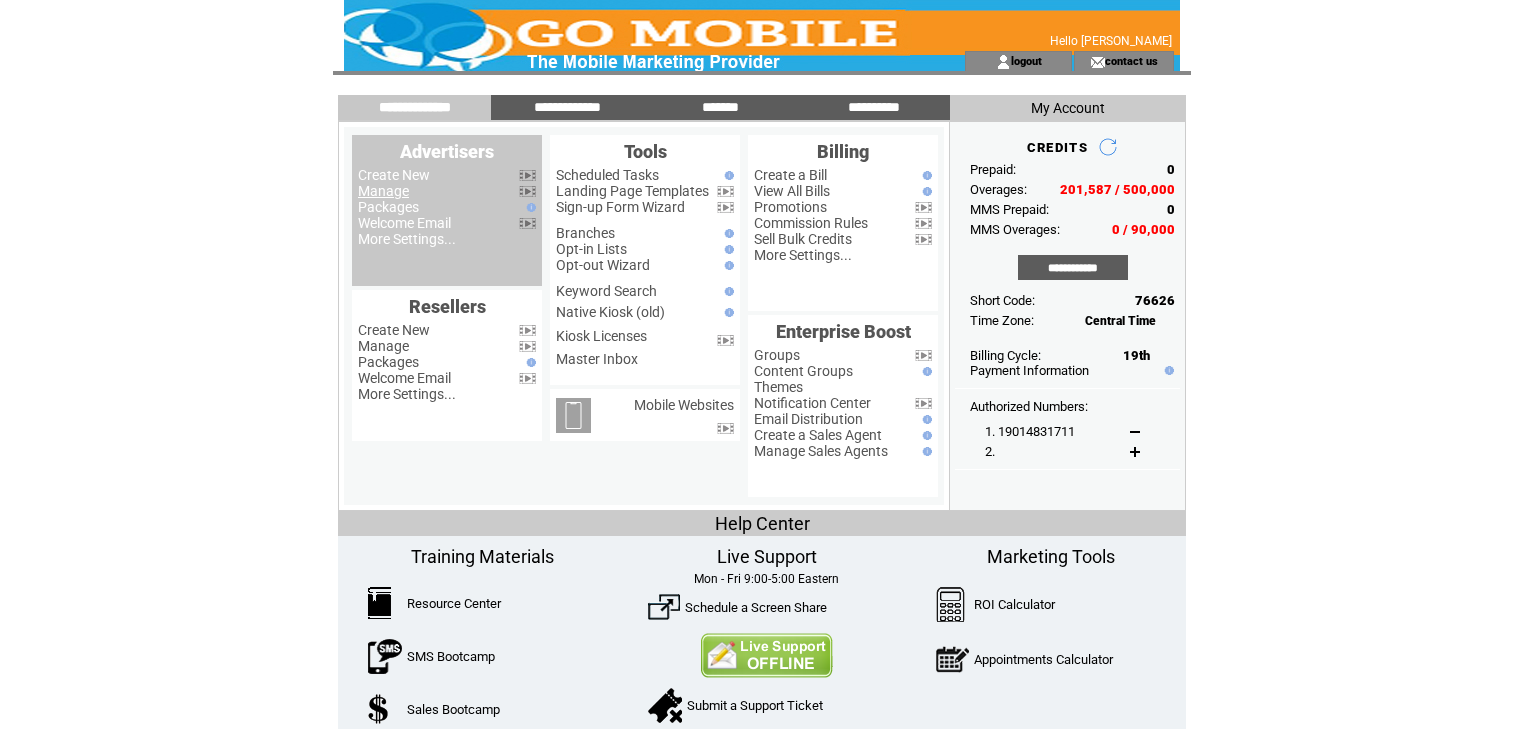 click on "Manage" at bounding box center (383, 191) 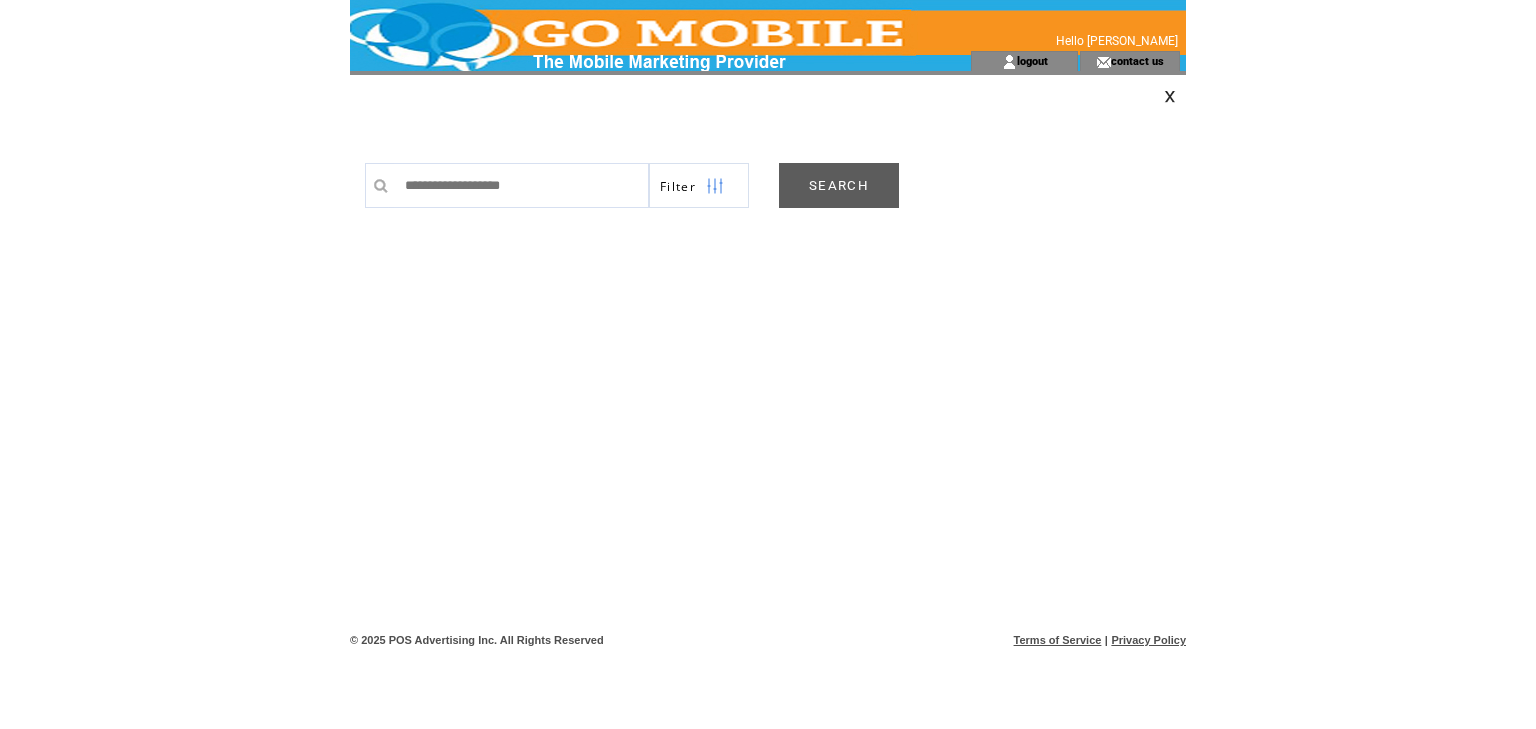 scroll, scrollTop: 0, scrollLeft: 0, axis: both 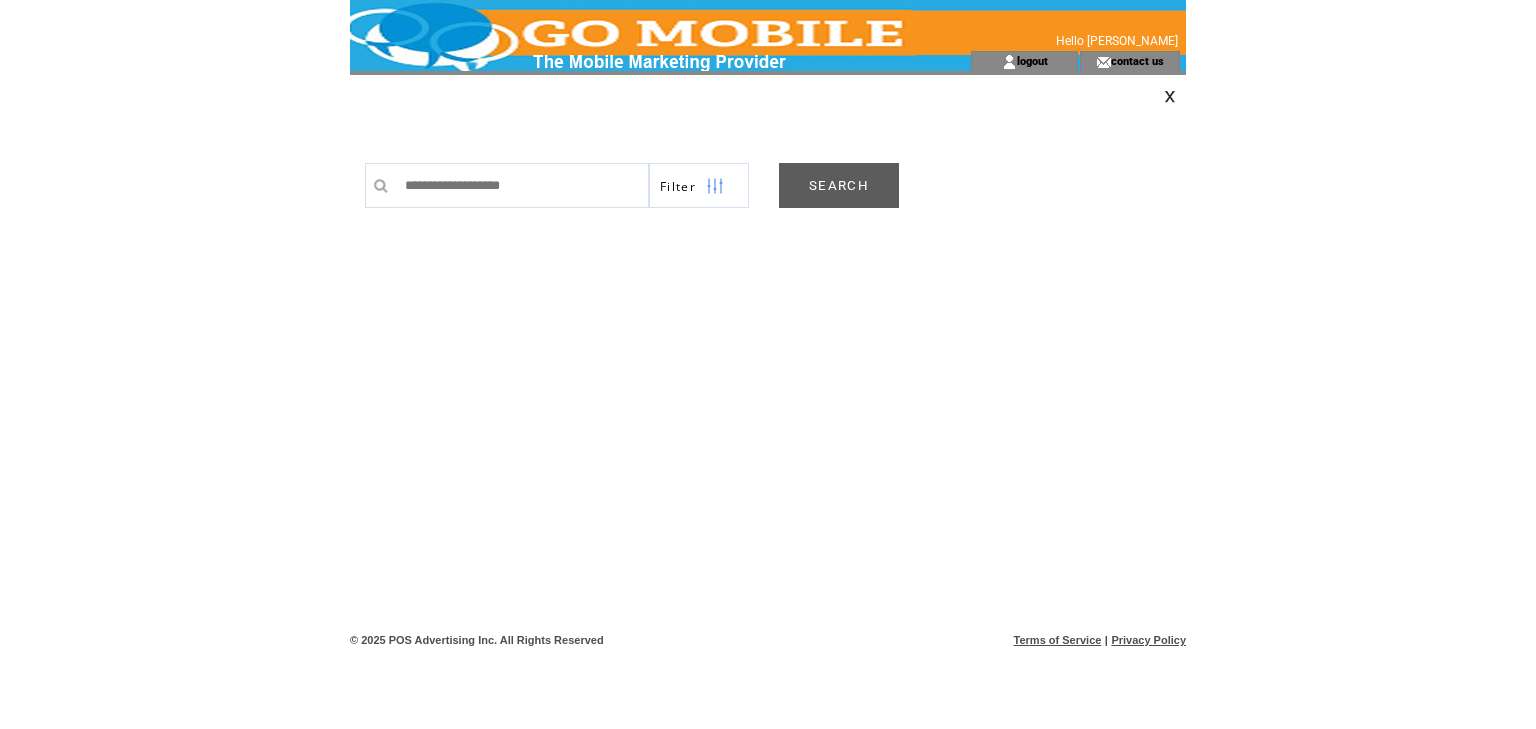 click on "SEARCH" at bounding box center [839, 185] 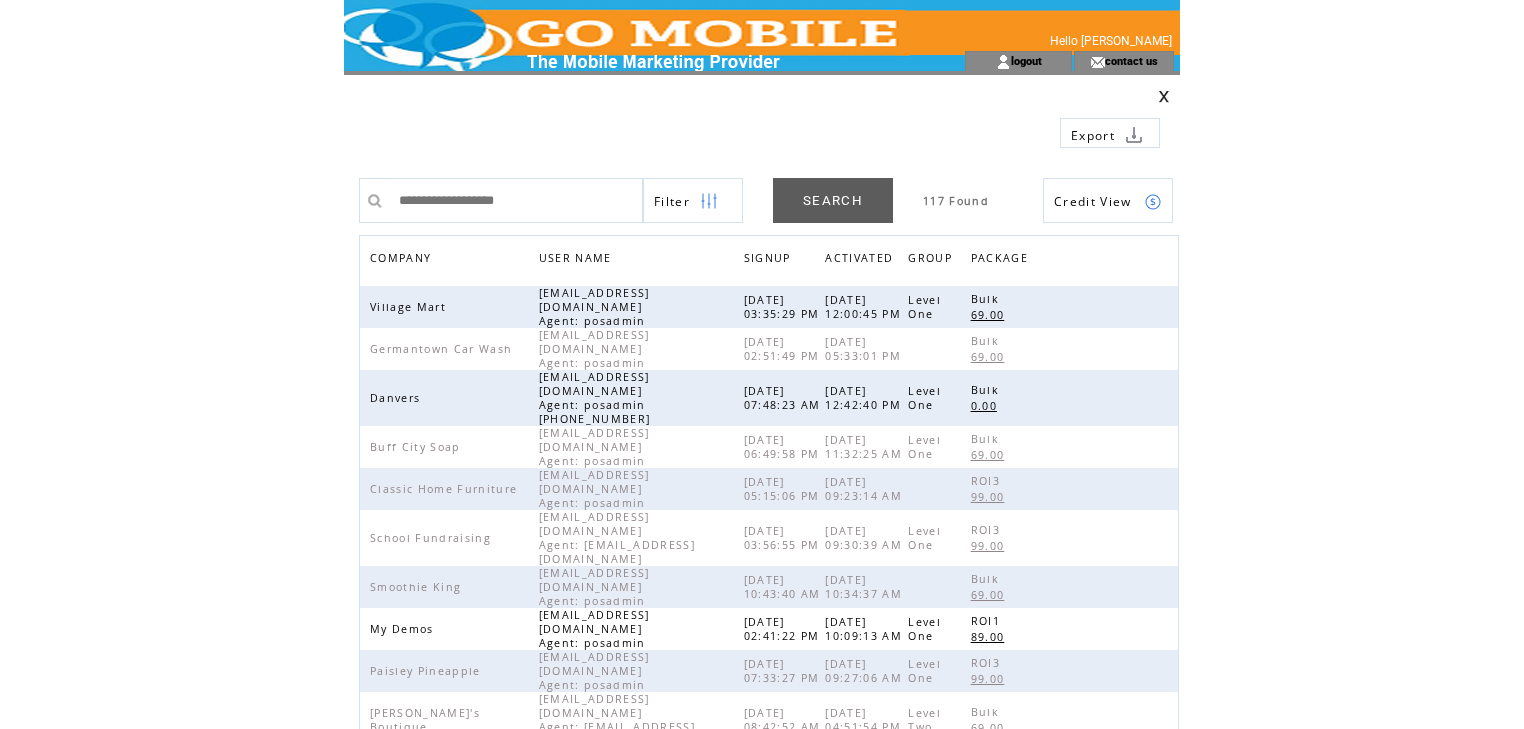 scroll, scrollTop: 0, scrollLeft: 0, axis: both 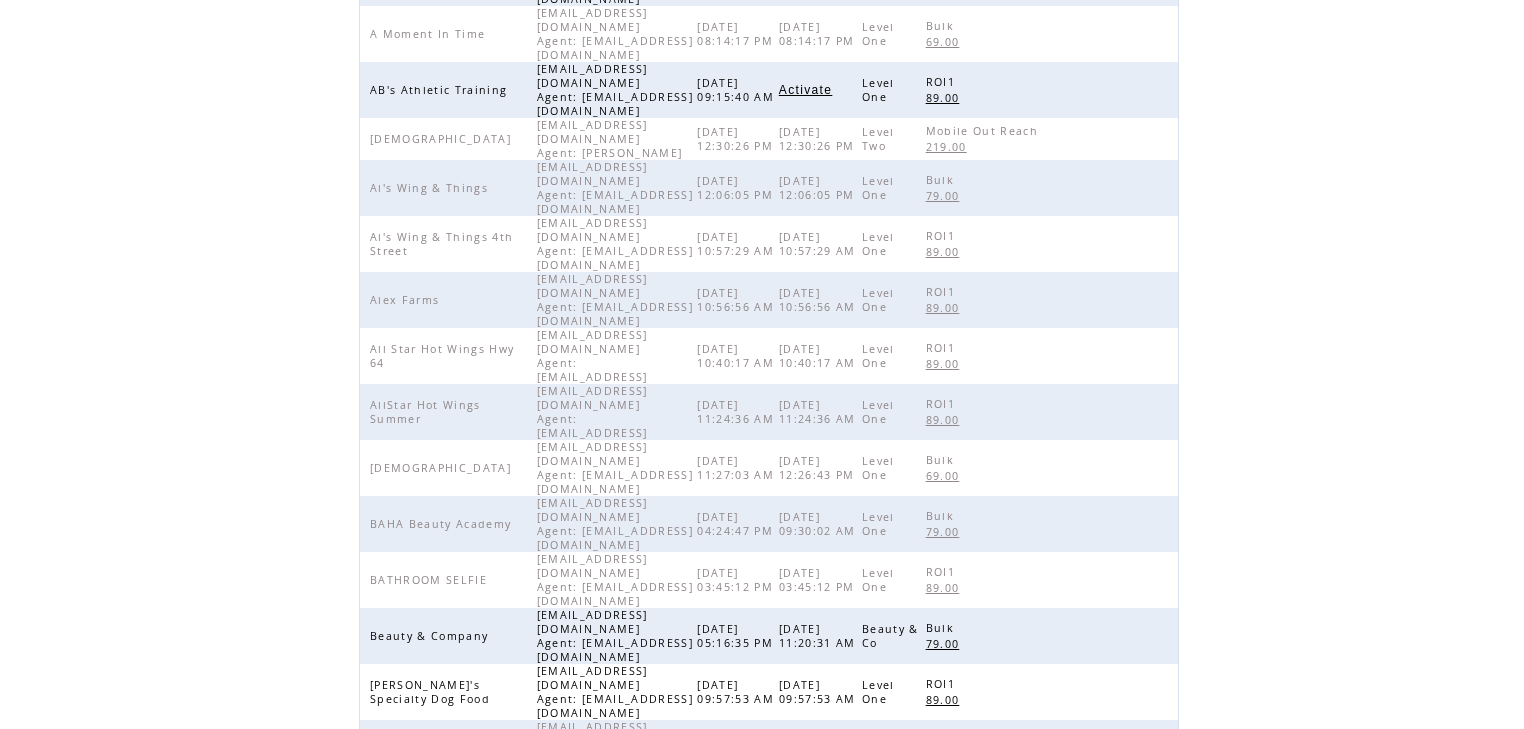 click on "6" at bounding box center (788, 909) 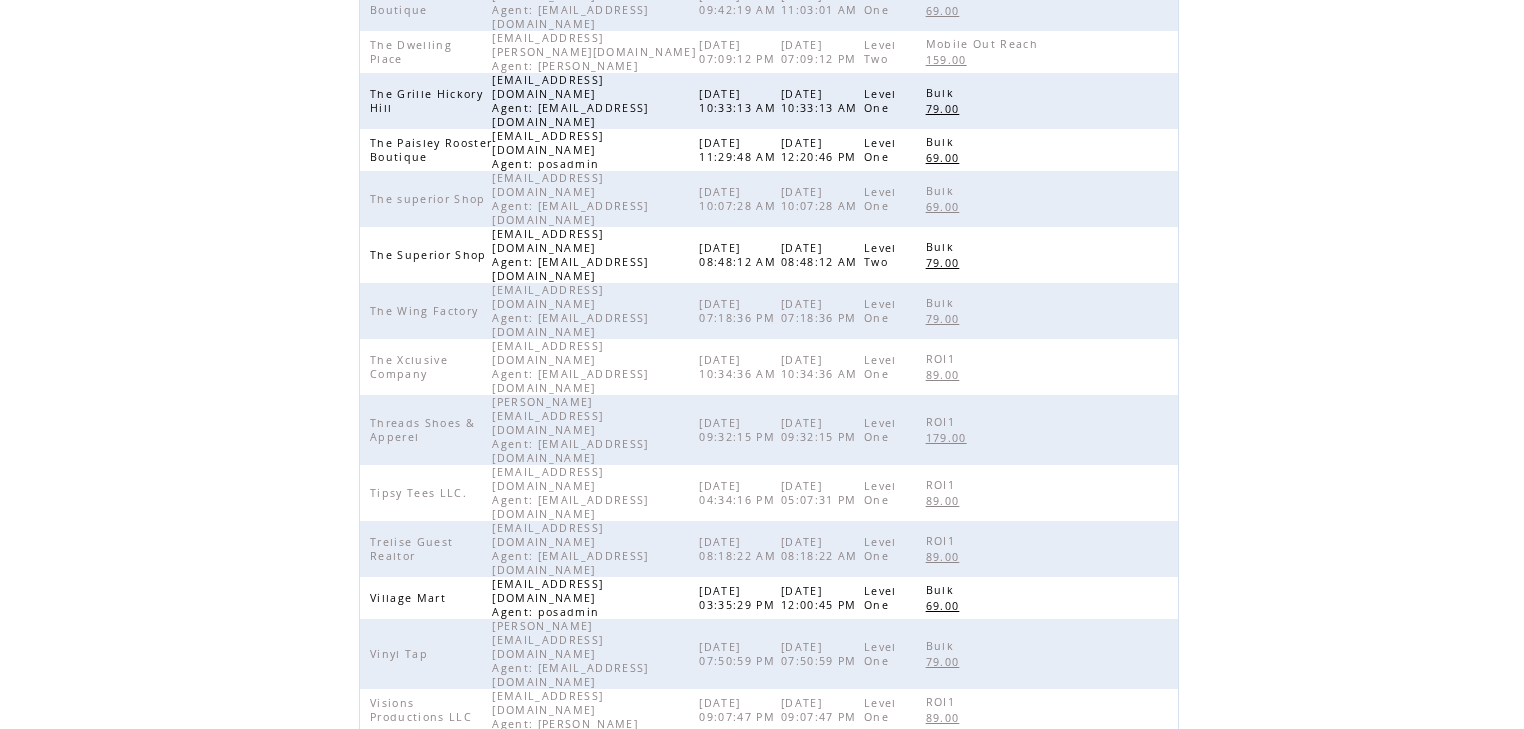 scroll, scrollTop: 302, scrollLeft: 0, axis: vertical 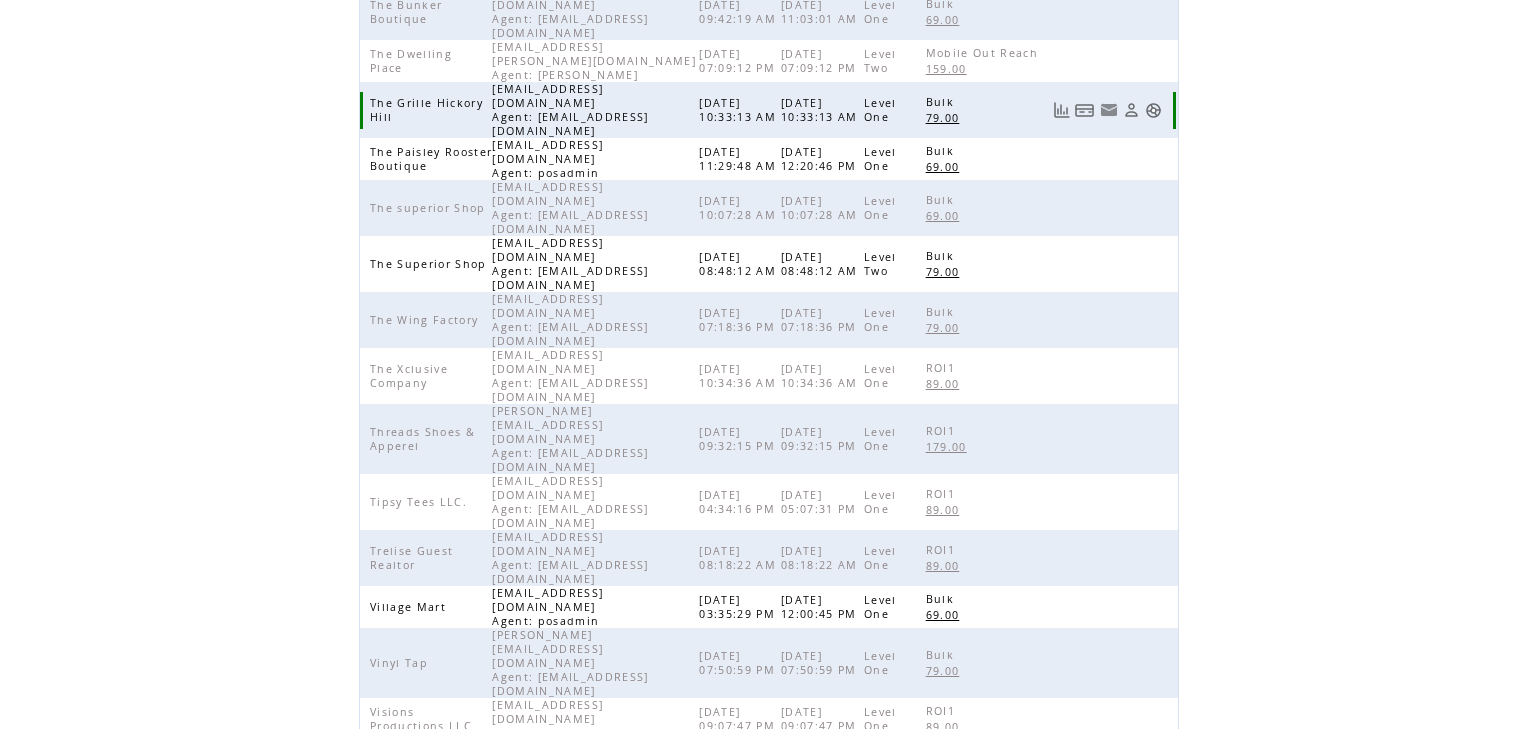 click at bounding box center (1153, 110) 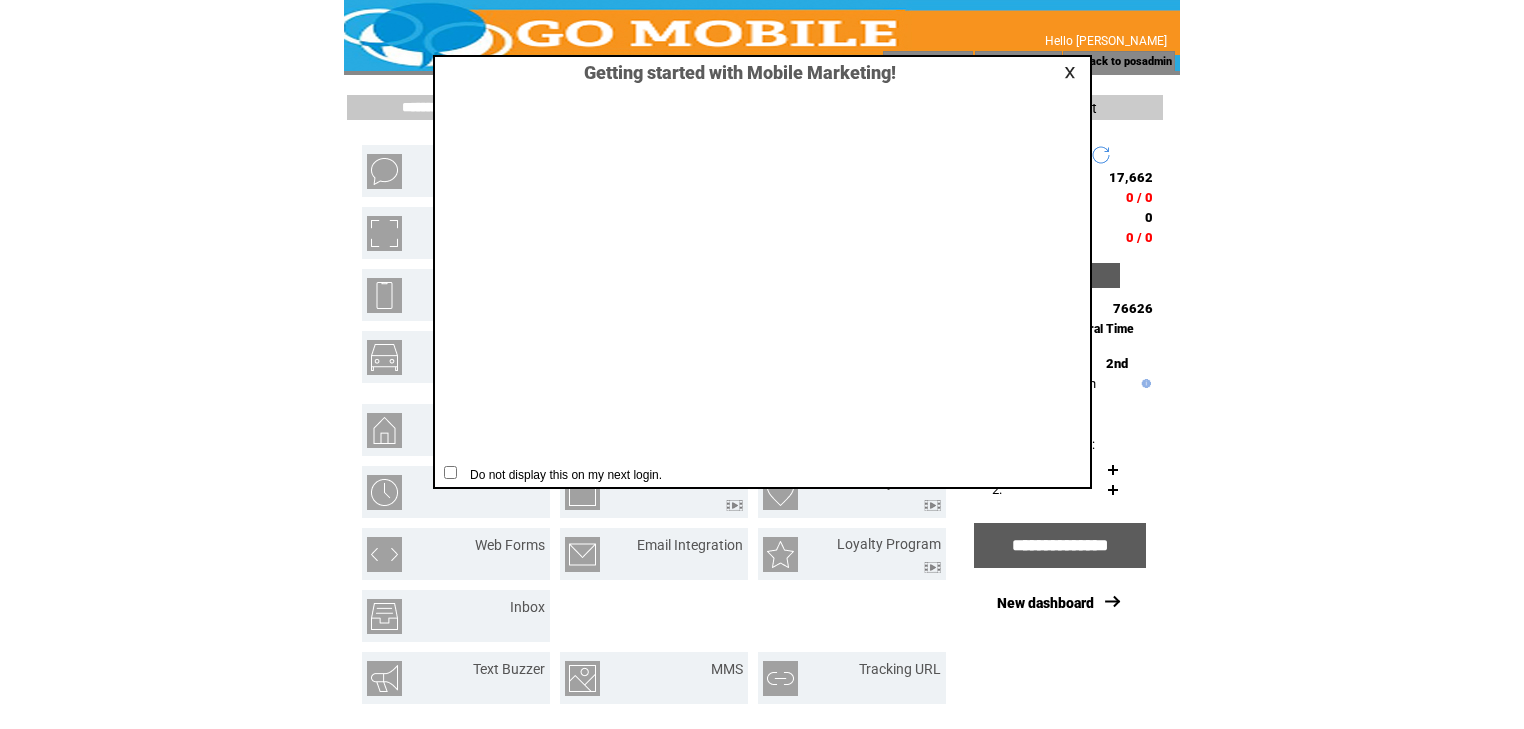 scroll, scrollTop: 0, scrollLeft: 0, axis: both 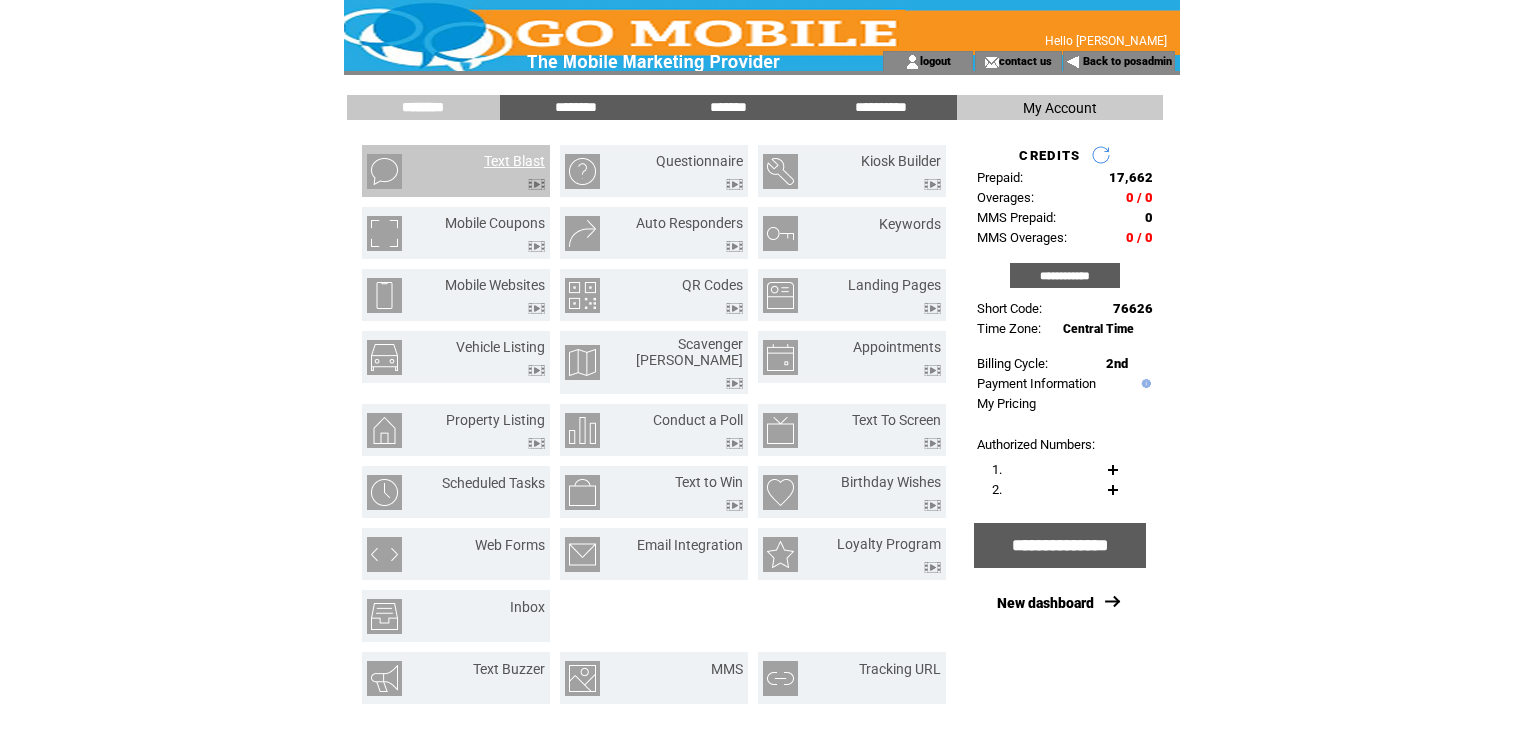 click on "Text Blast" at bounding box center [514, 161] 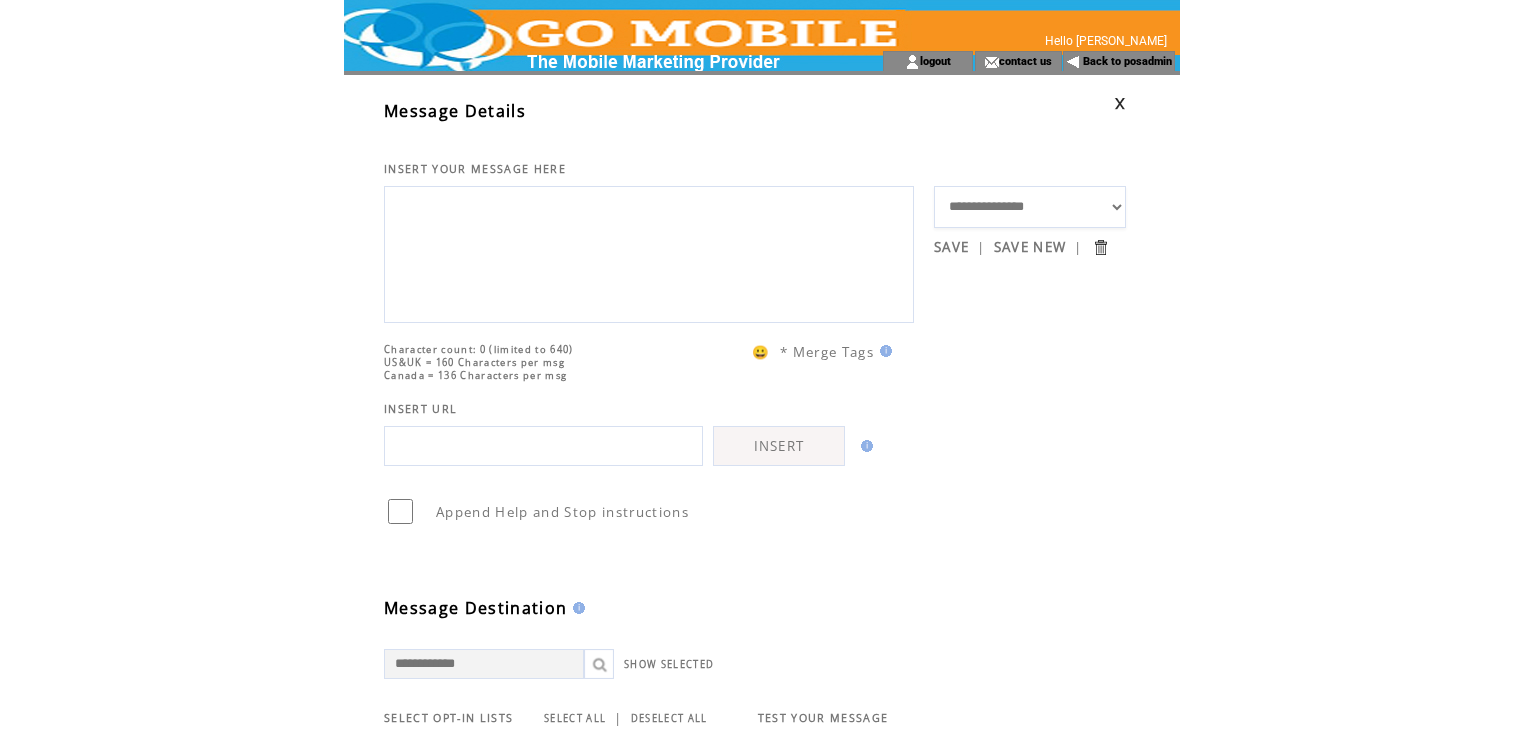 scroll, scrollTop: 0, scrollLeft: 0, axis: both 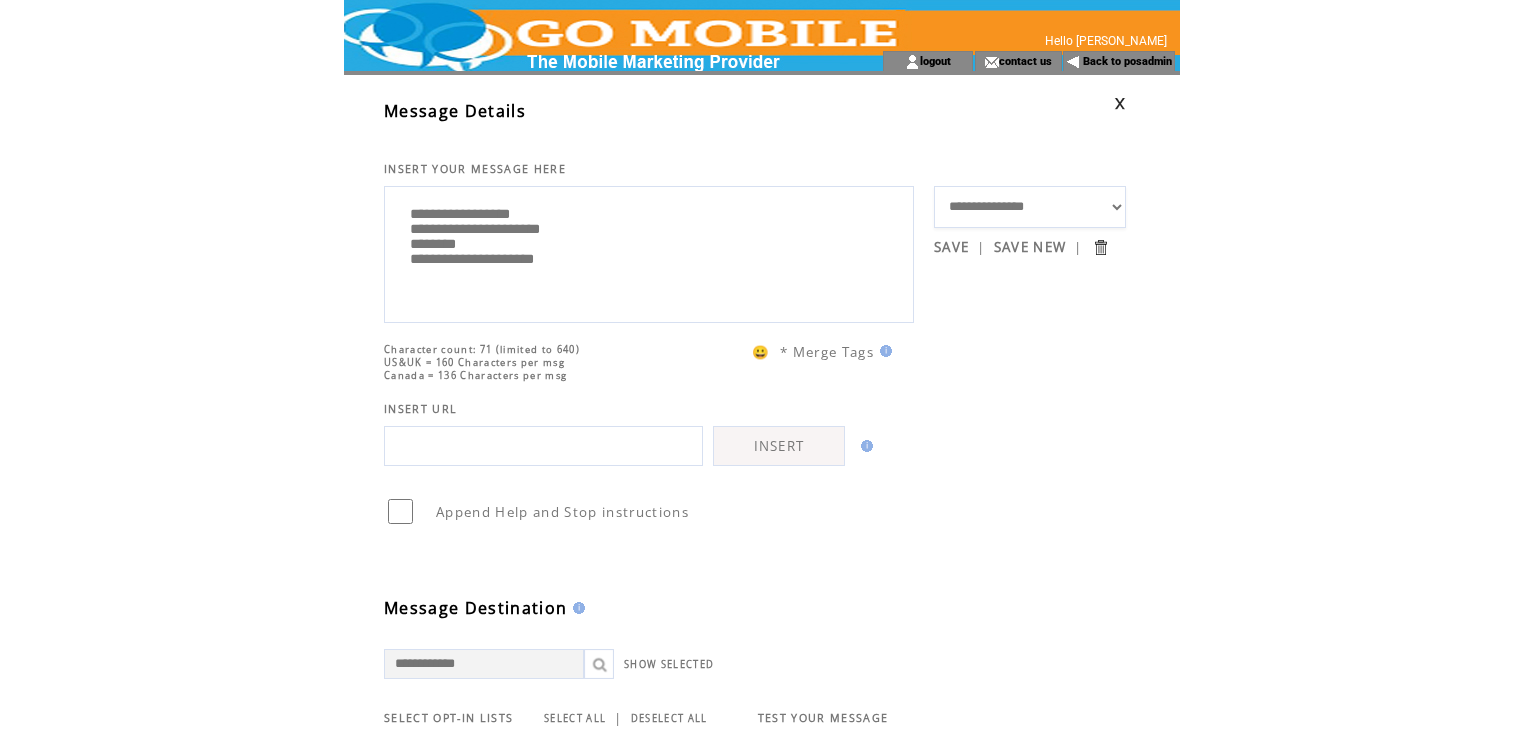 click on "**********" at bounding box center (649, 252) 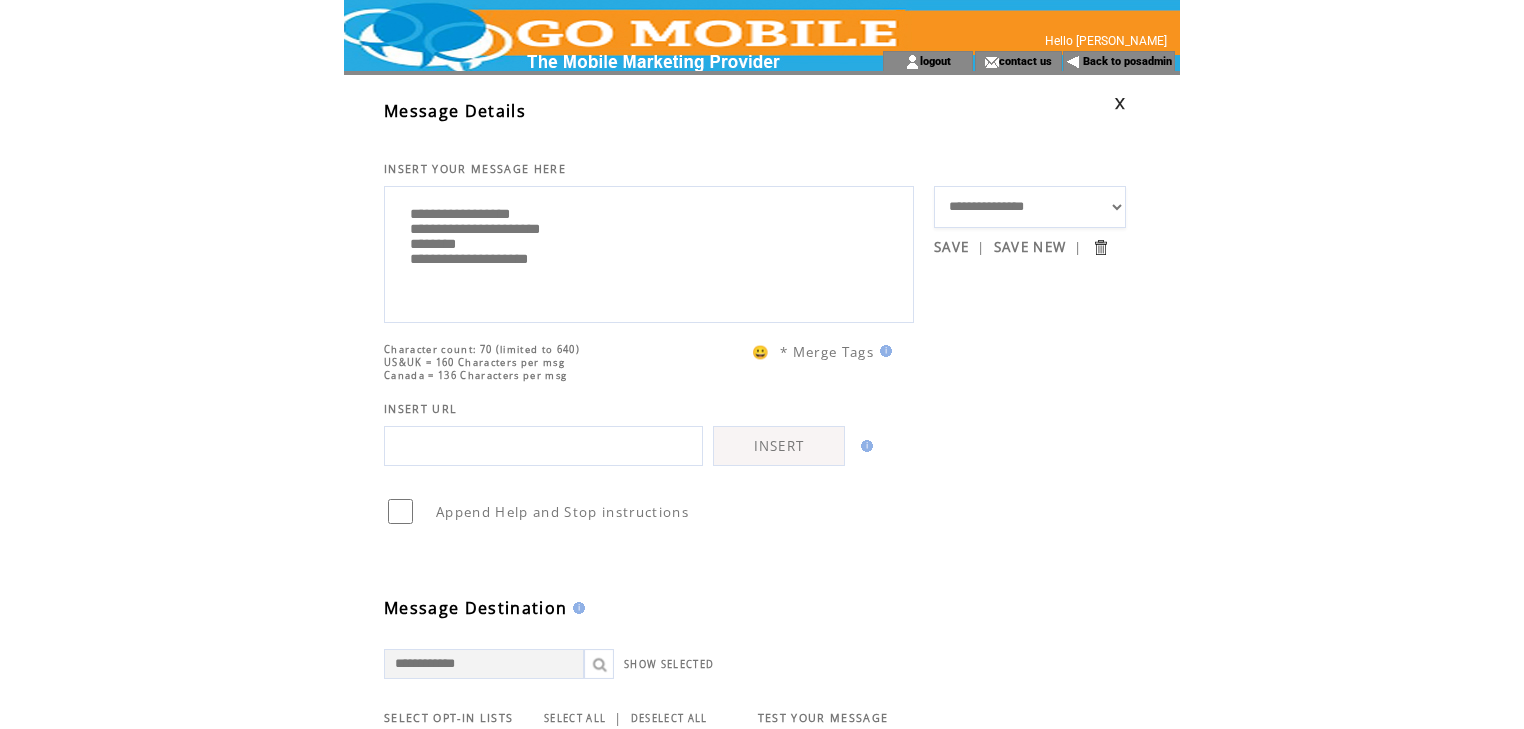 click on "**********" at bounding box center [649, 252] 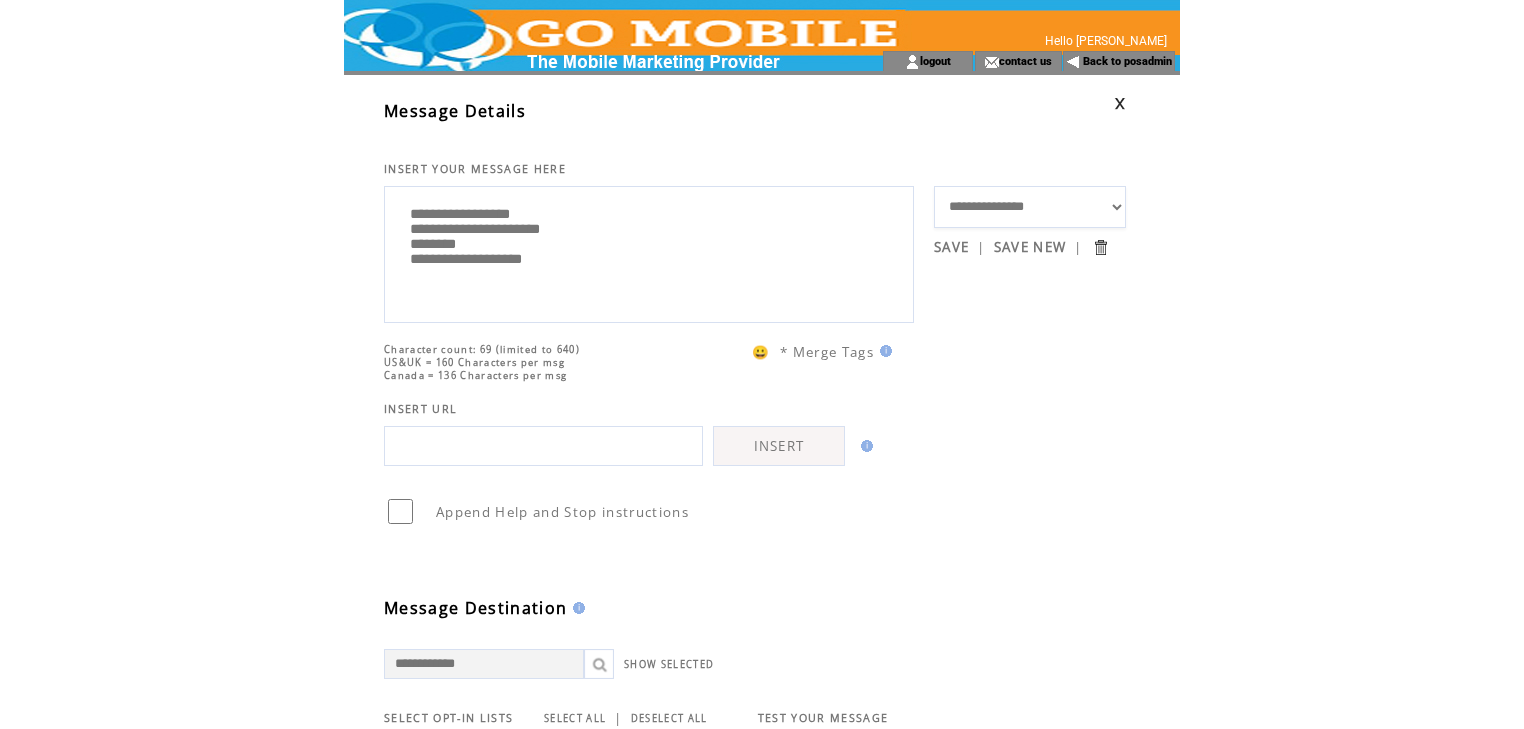 click on "**********" at bounding box center (649, 252) 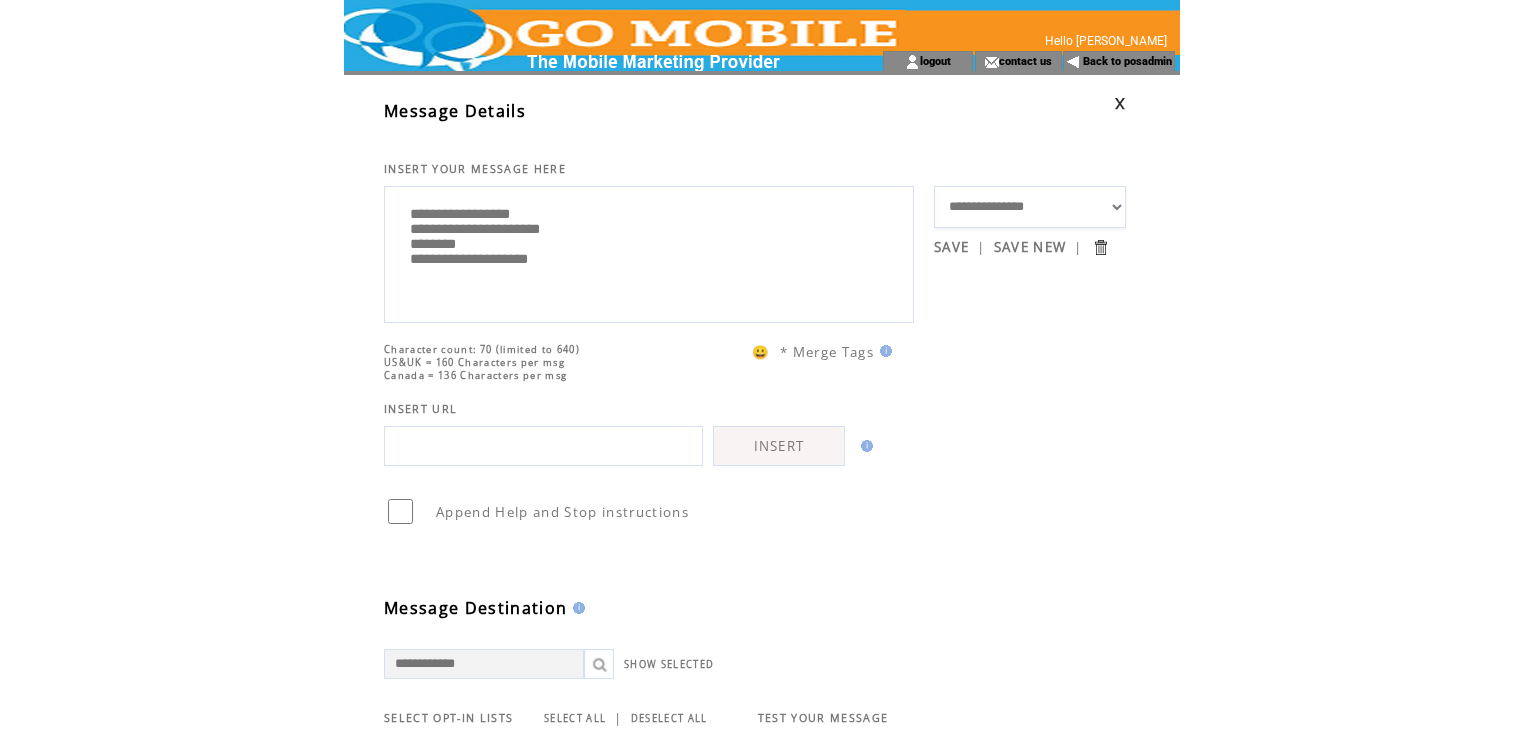 click on "**********" at bounding box center (649, 252) 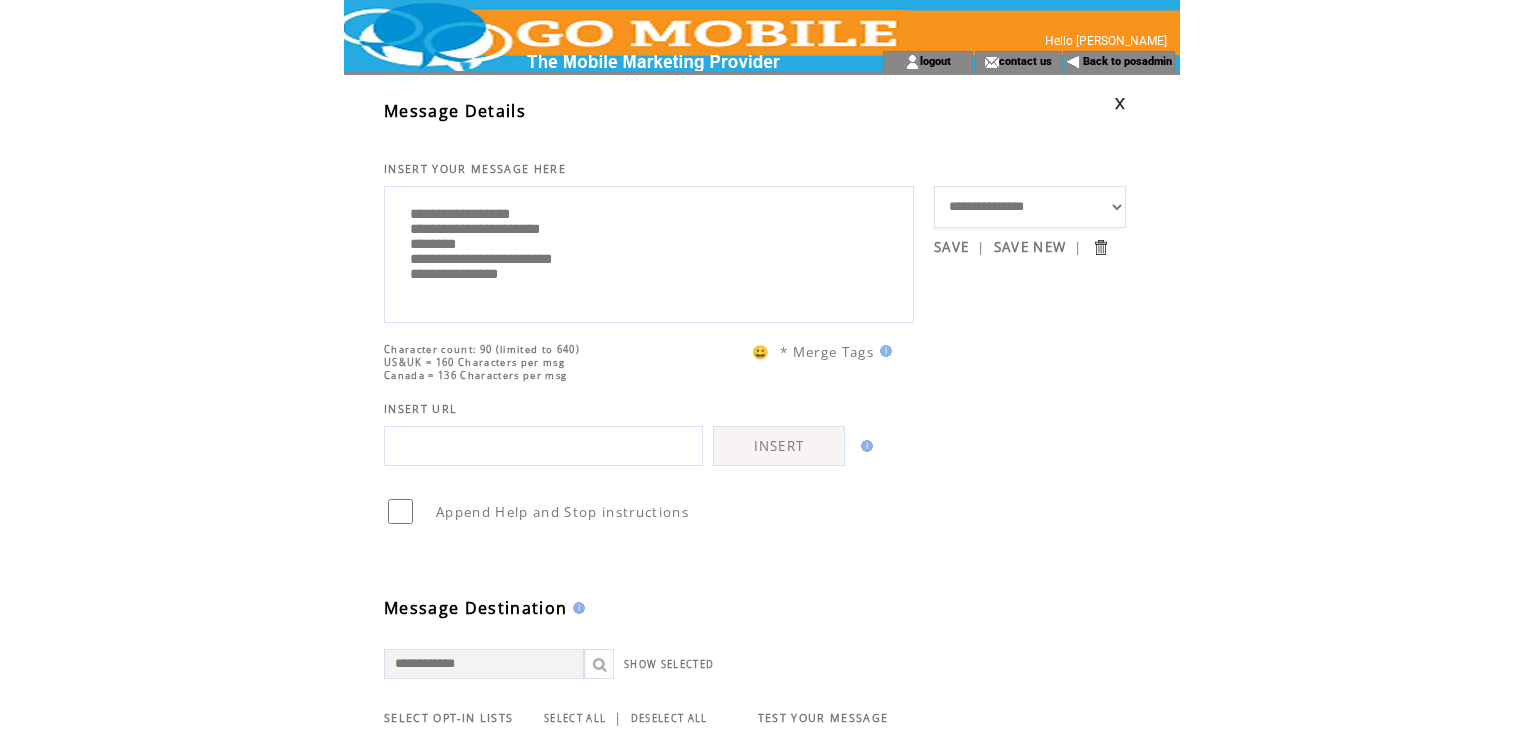 click on "**********" at bounding box center (649, 252) 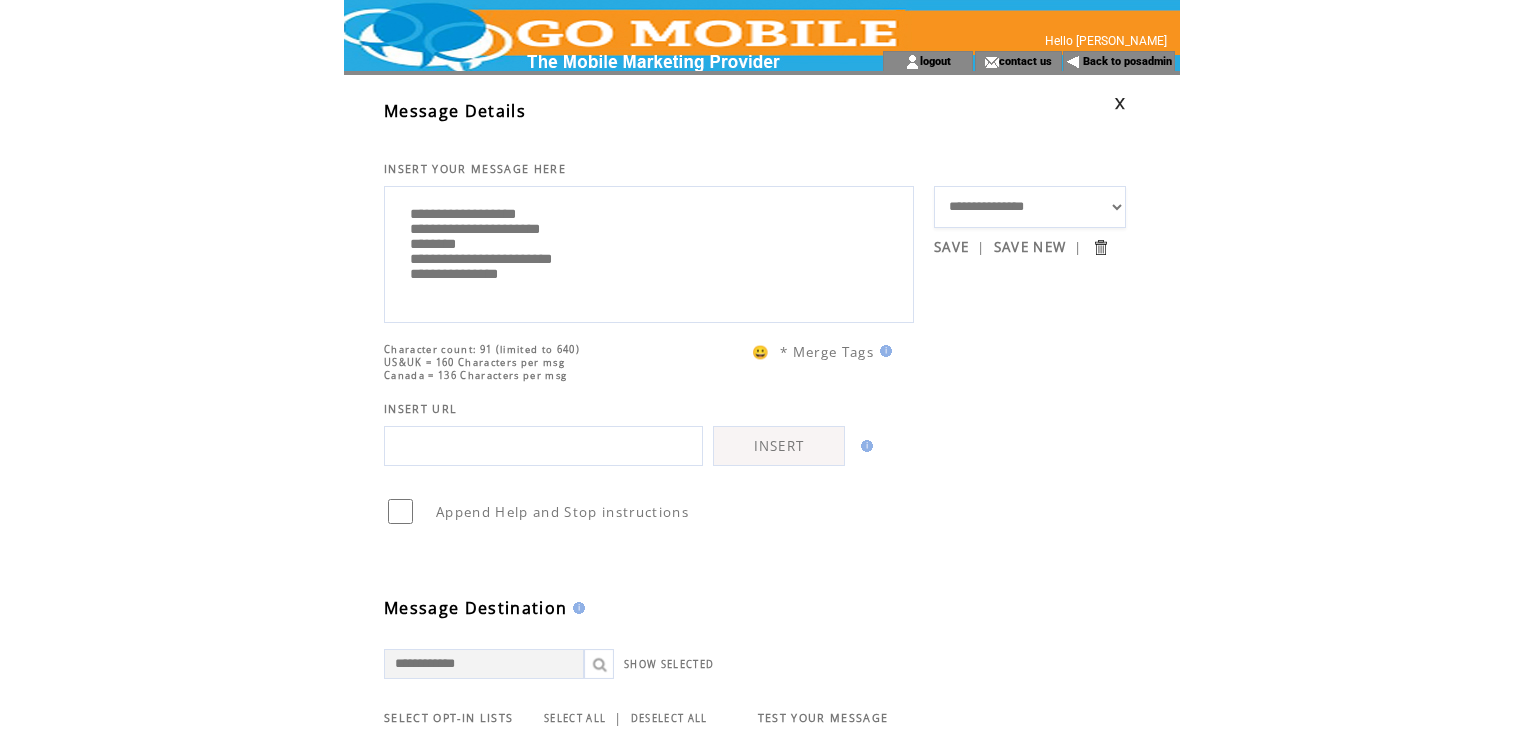 click on "**********" at bounding box center [649, 252] 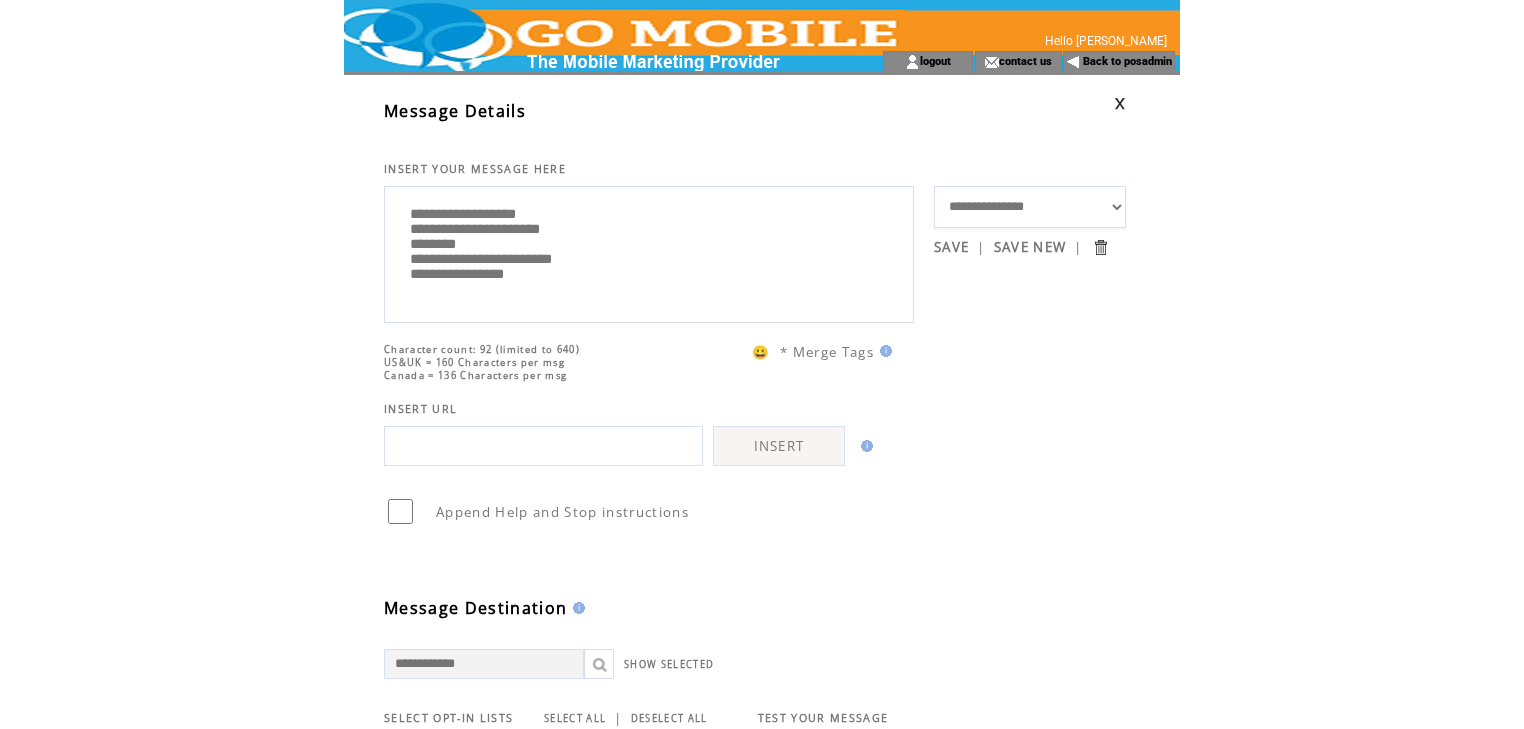 click on "**********" at bounding box center [649, 252] 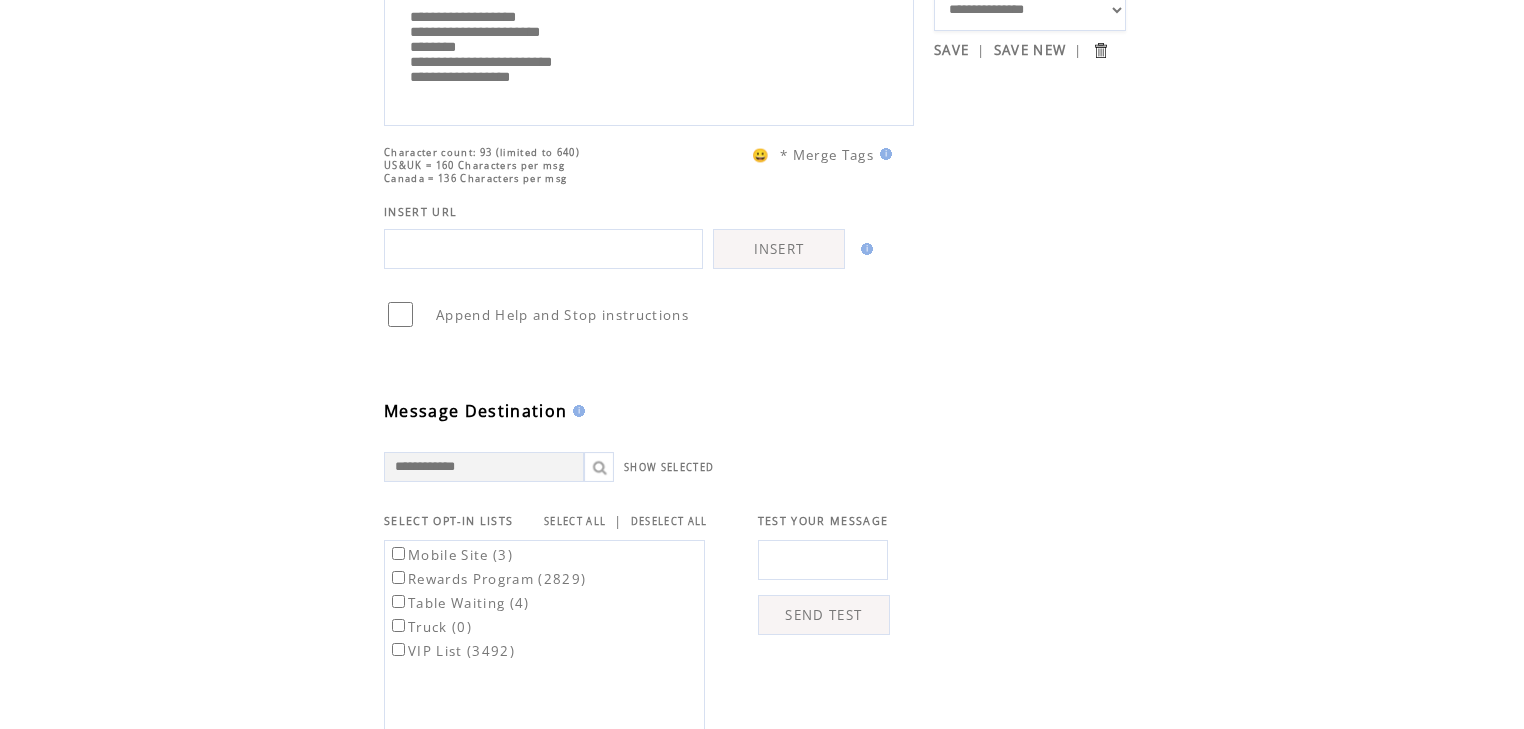 scroll, scrollTop: 240, scrollLeft: 0, axis: vertical 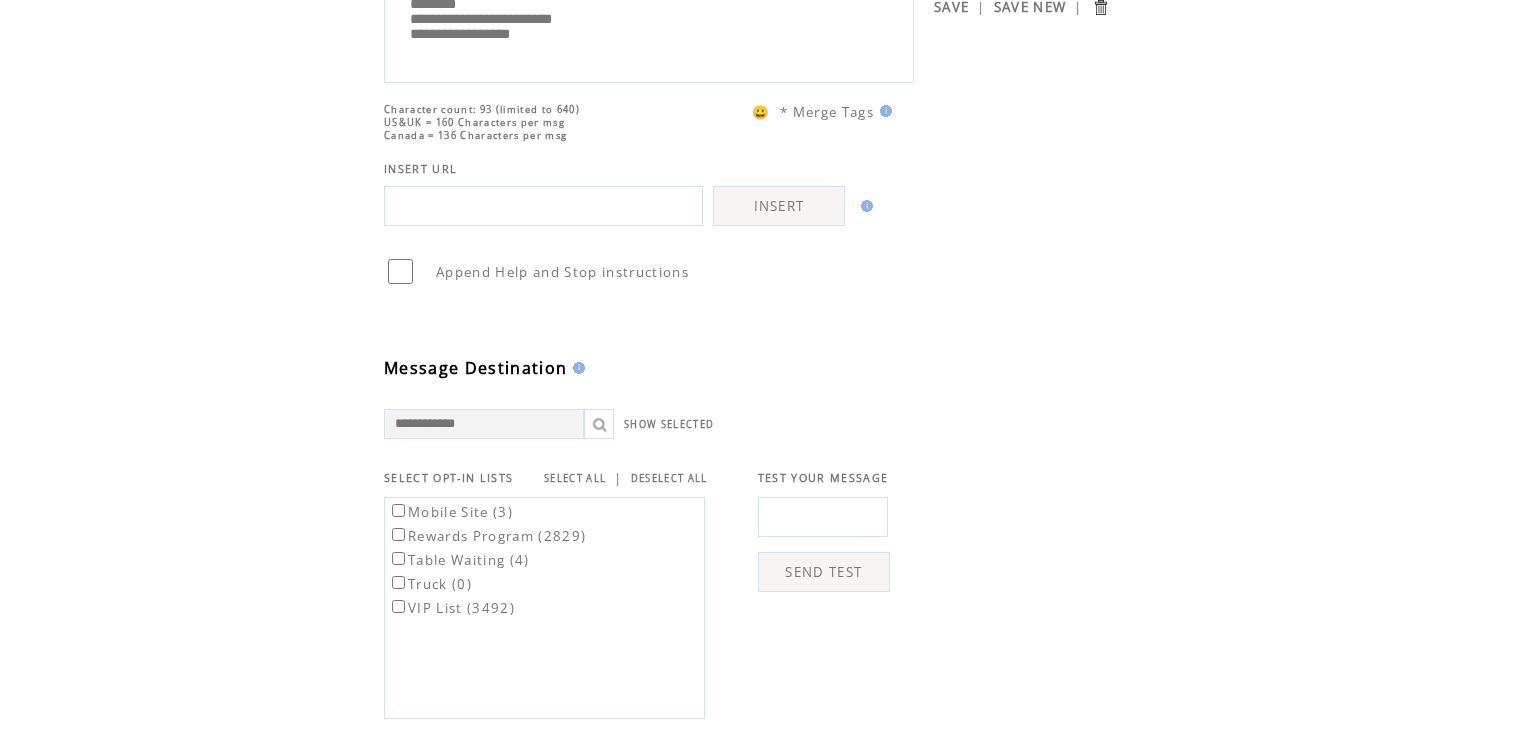 type on "**********" 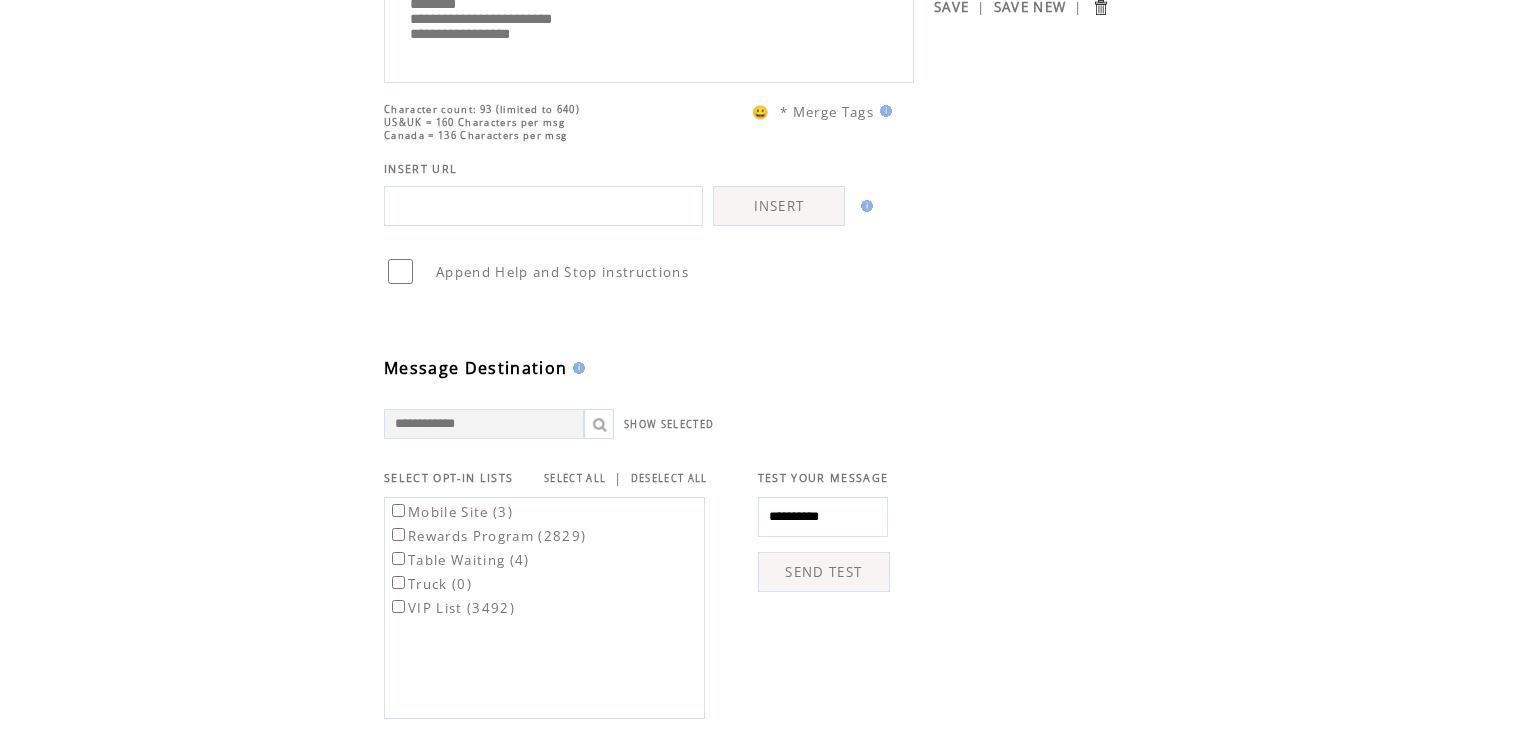 type on "**********" 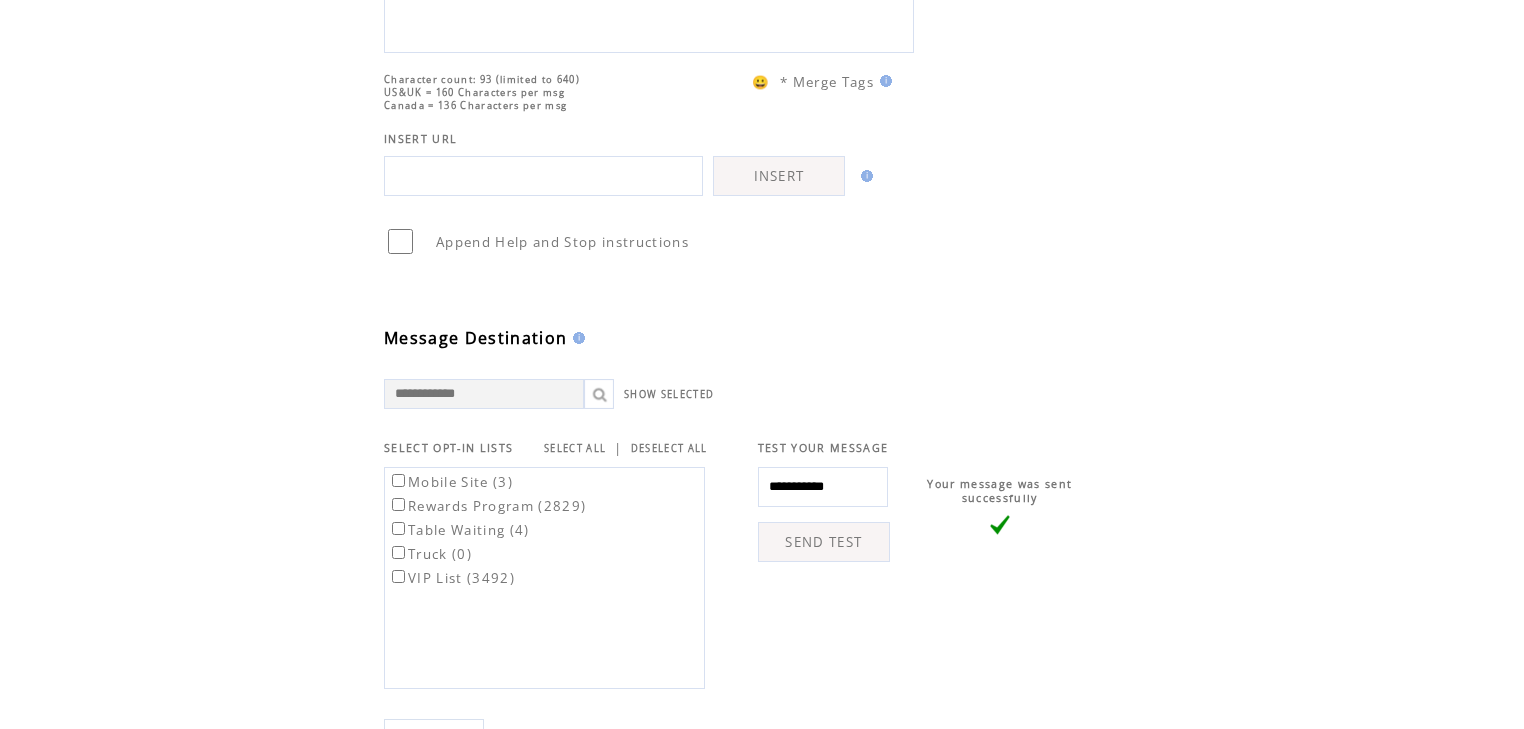 scroll, scrollTop: 320, scrollLeft: 0, axis: vertical 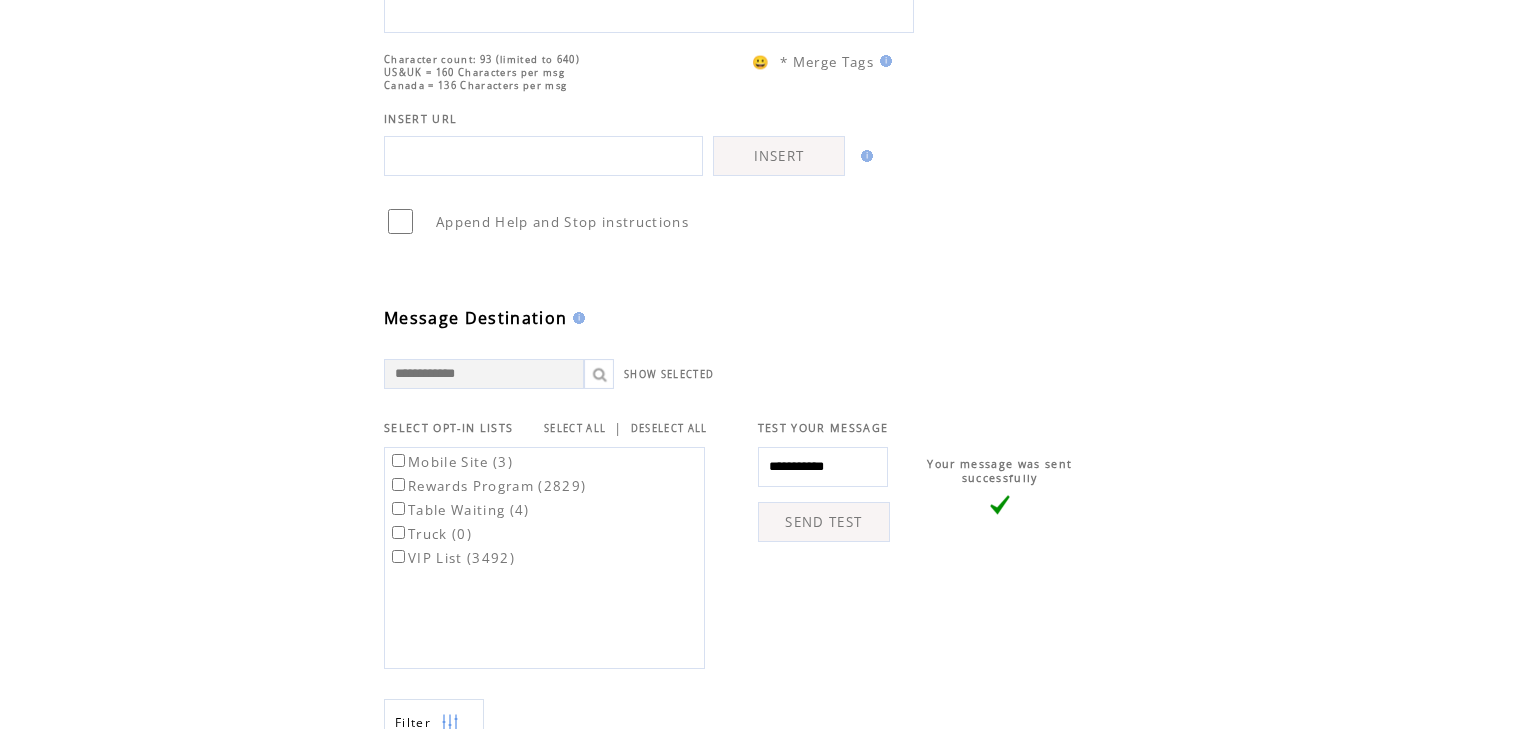 drag, startPoint x: 868, startPoint y: 461, endPoint x: 828, endPoint y: 465, distance: 40.1995 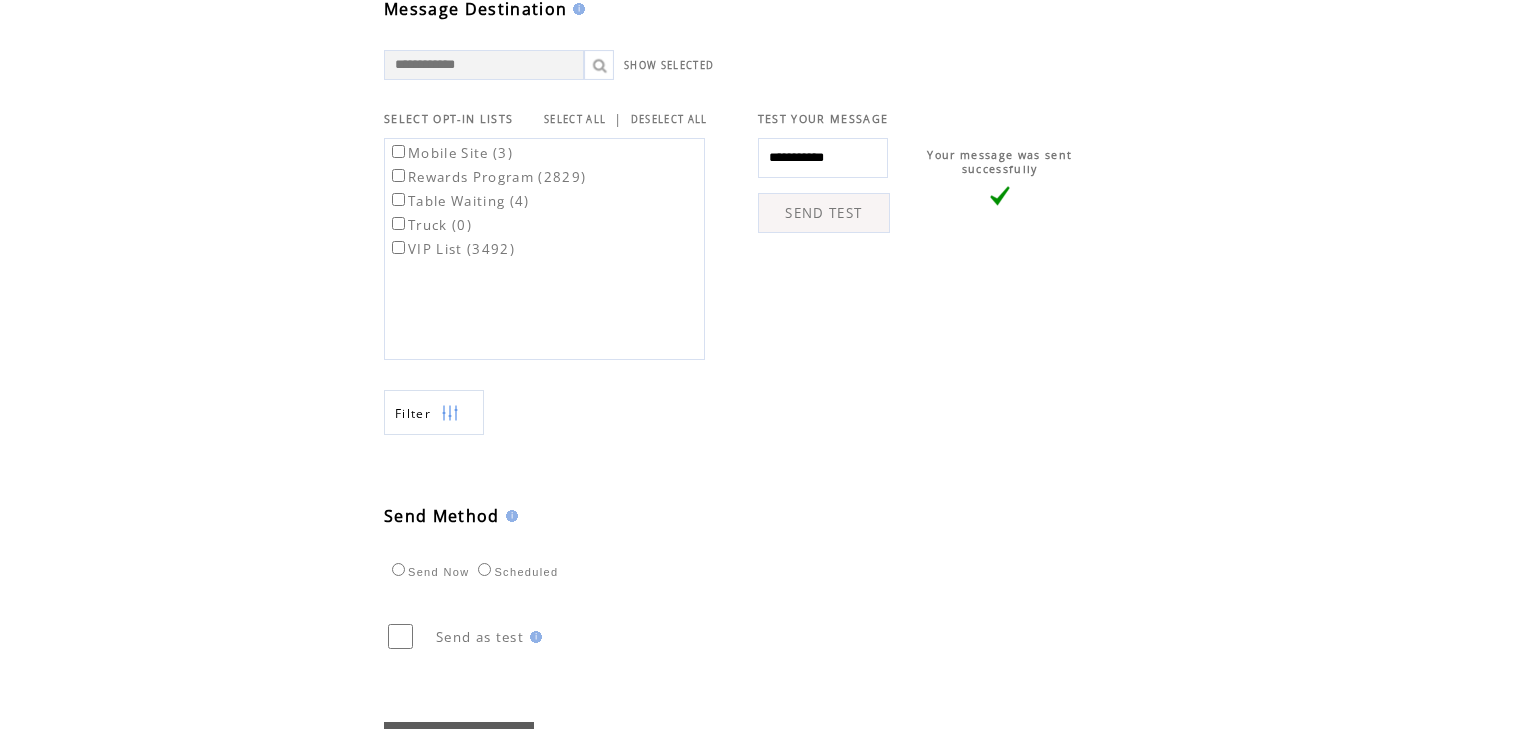scroll, scrollTop: 628, scrollLeft: 0, axis: vertical 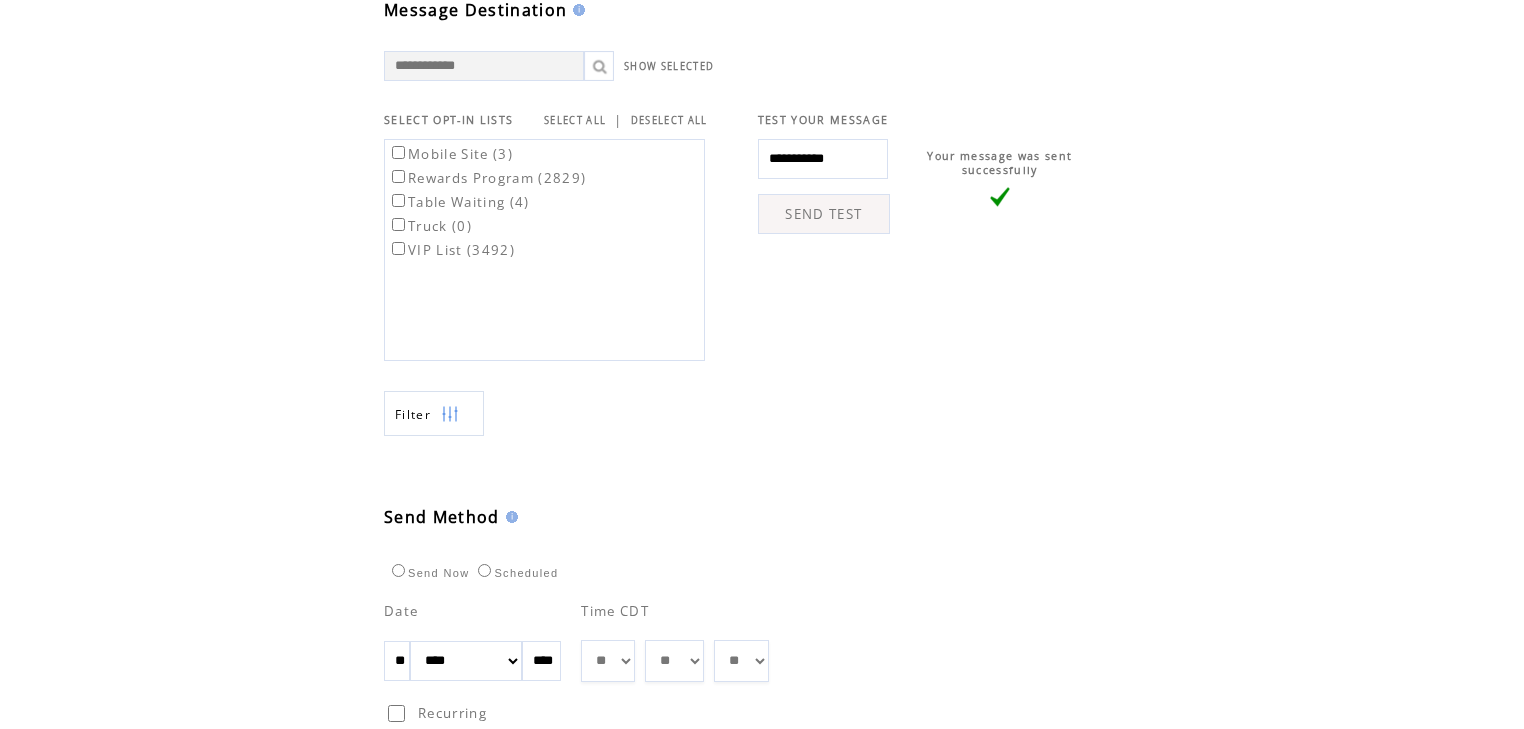 click on "** 	 ** 	 ** 	 ** 	 ** 	 ** 	 ** 	 ** 	 ** 	 ** 	 ** 	 ** 	 **" at bounding box center [608, 661] 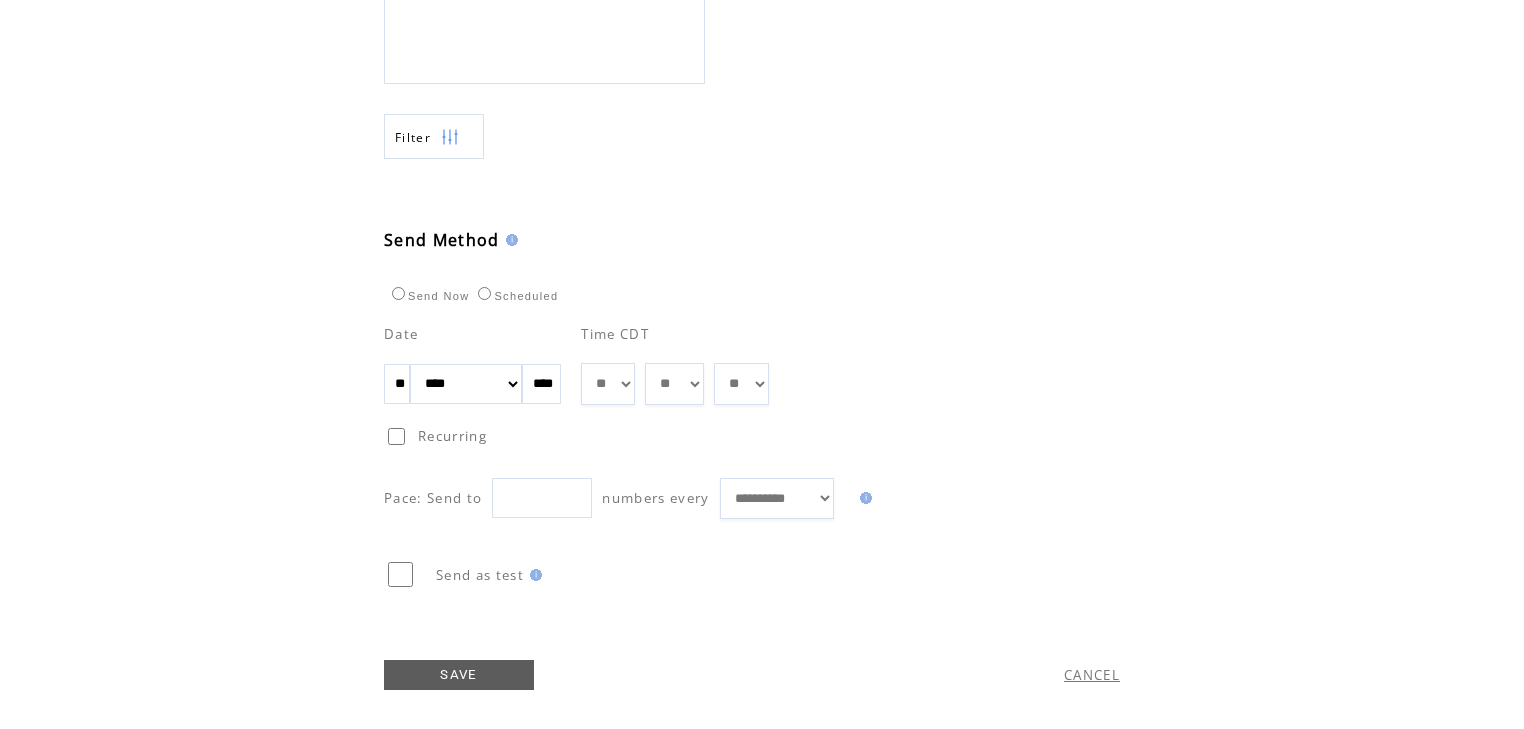 scroll, scrollTop: 922, scrollLeft: 0, axis: vertical 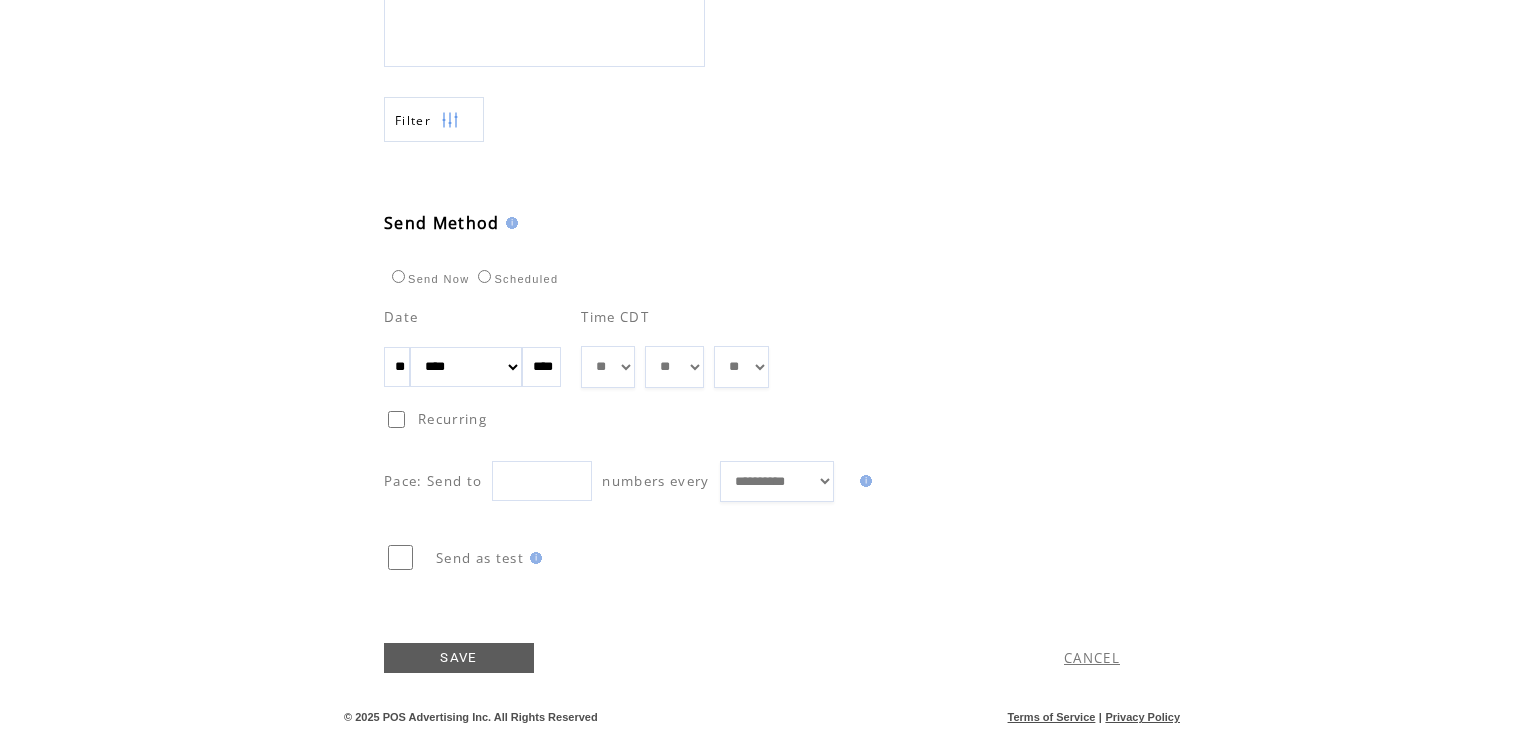 click on "SAVE" at bounding box center (459, 658) 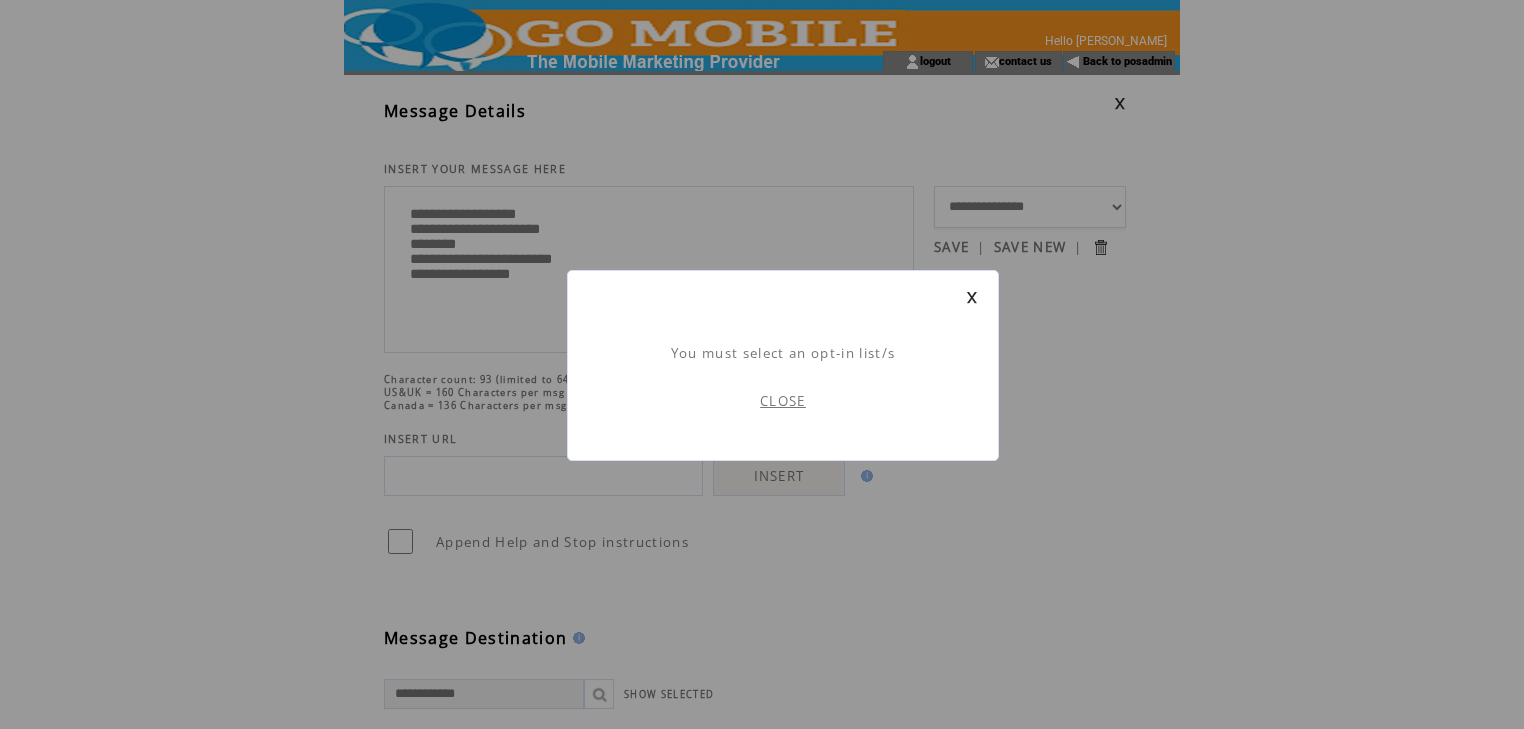 scroll, scrollTop: 0, scrollLeft: 0, axis: both 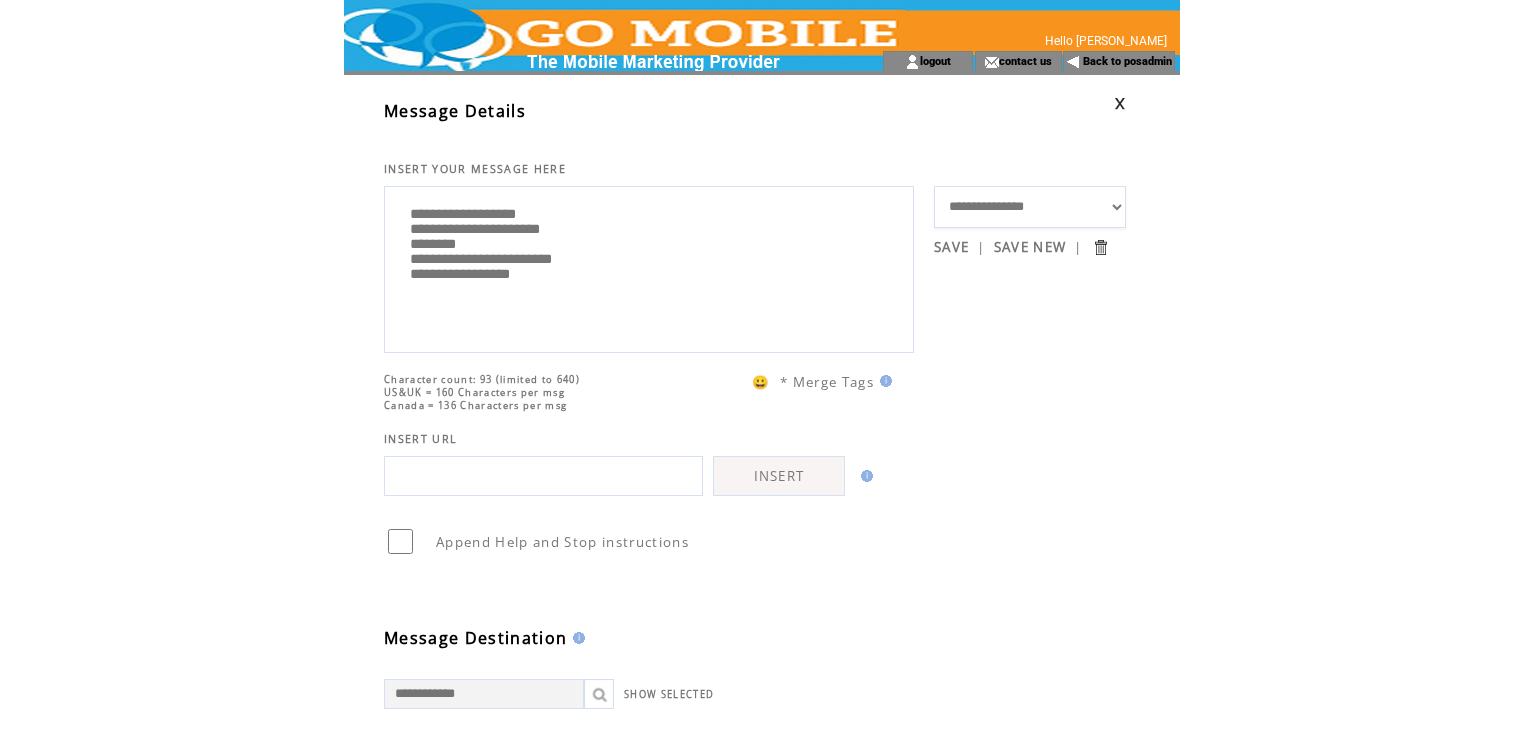 click at bounding box center (1120, 103) 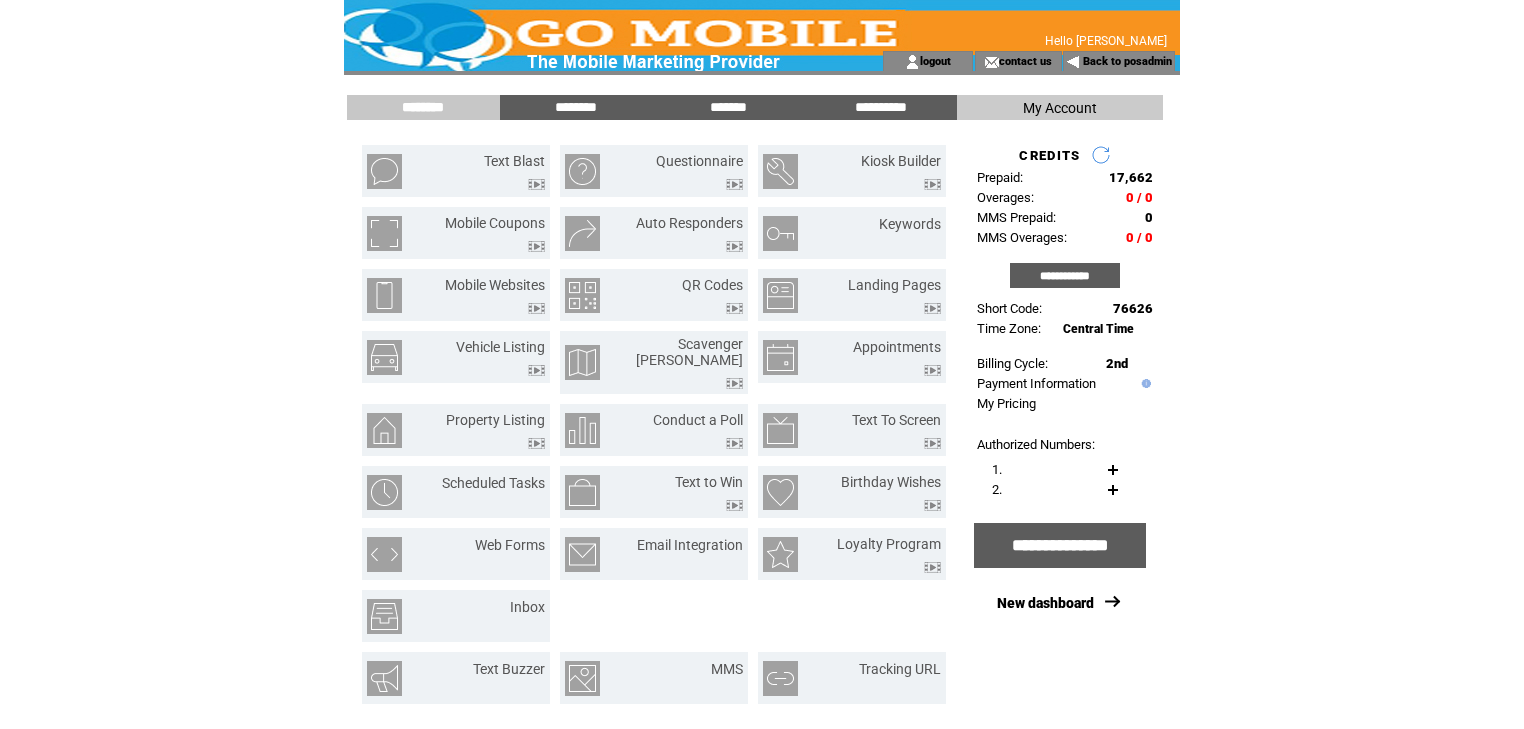 scroll, scrollTop: 0, scrollLeft: 0, axis: both 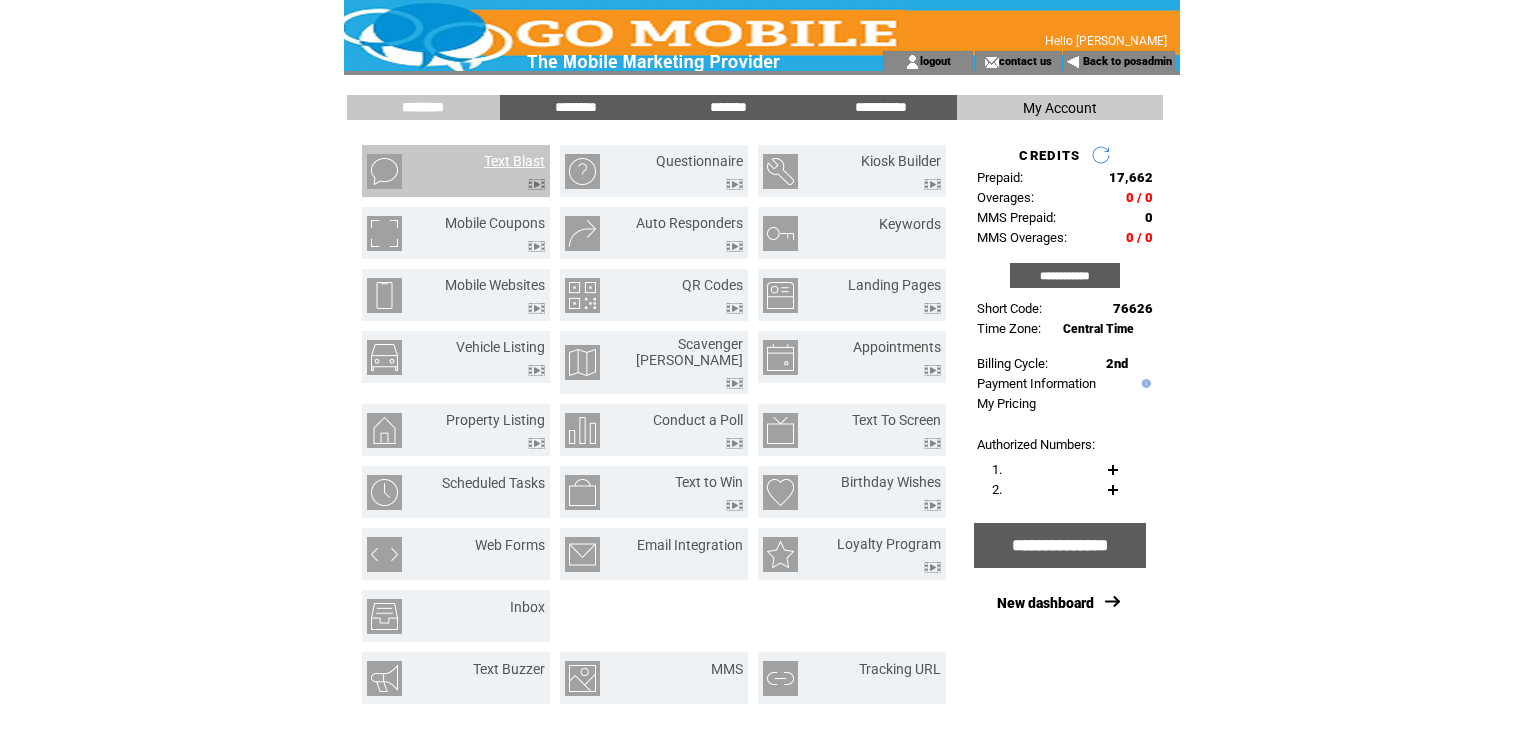 click on "Text Blast" at bounding box center (514, 161) 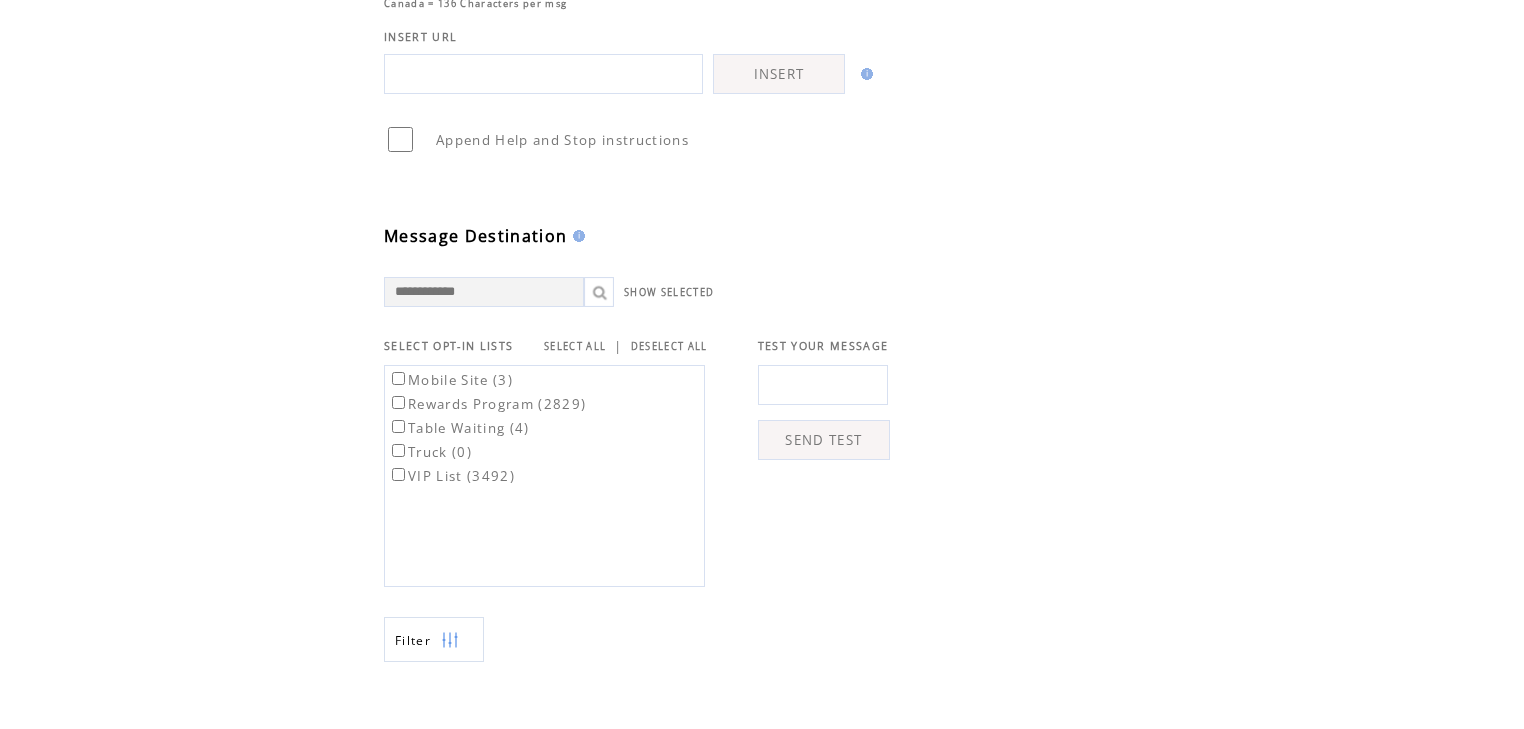 scroll, scrollTop: 400, scrollLeft: 0, axis: vertical 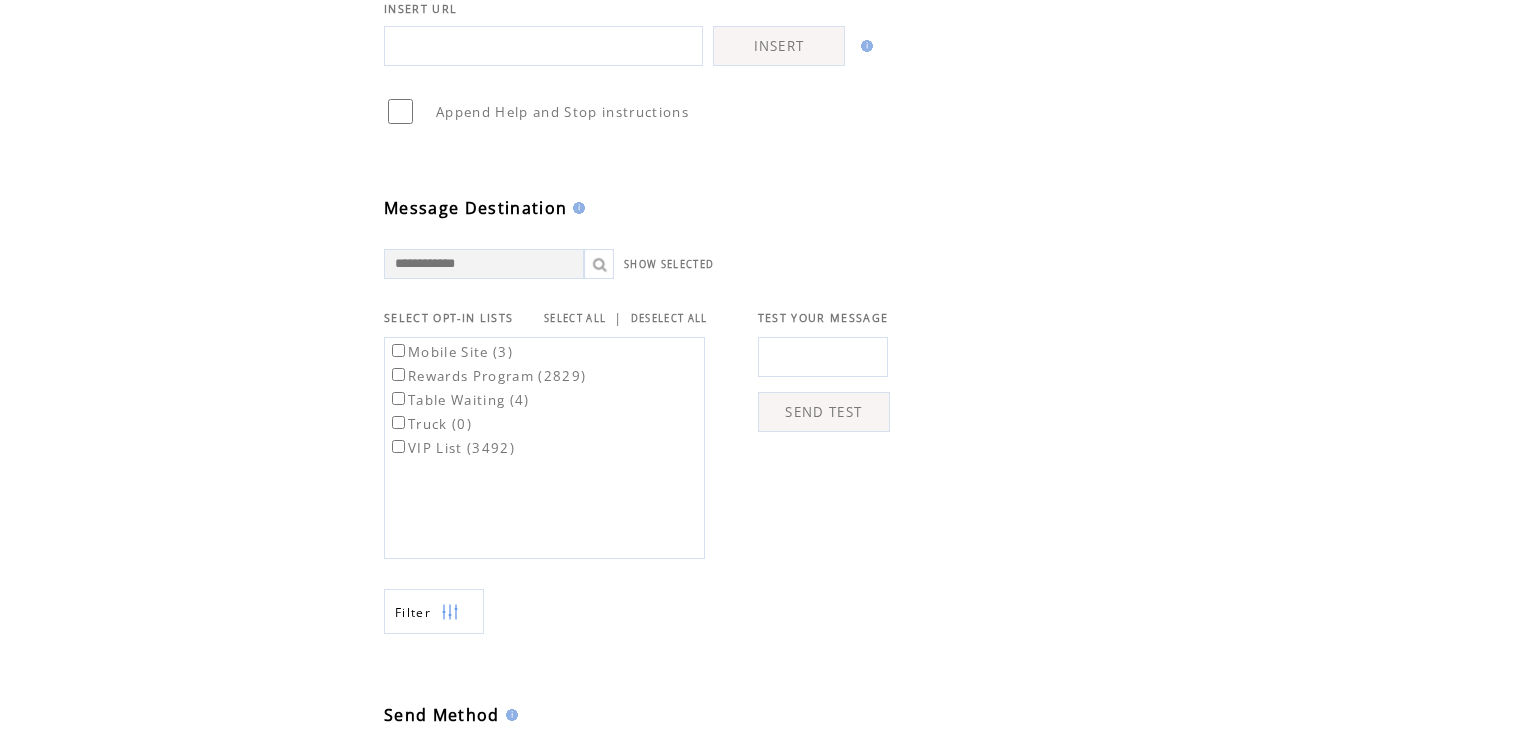 click on "SELECT ALL" at bounding box center [575, 318] 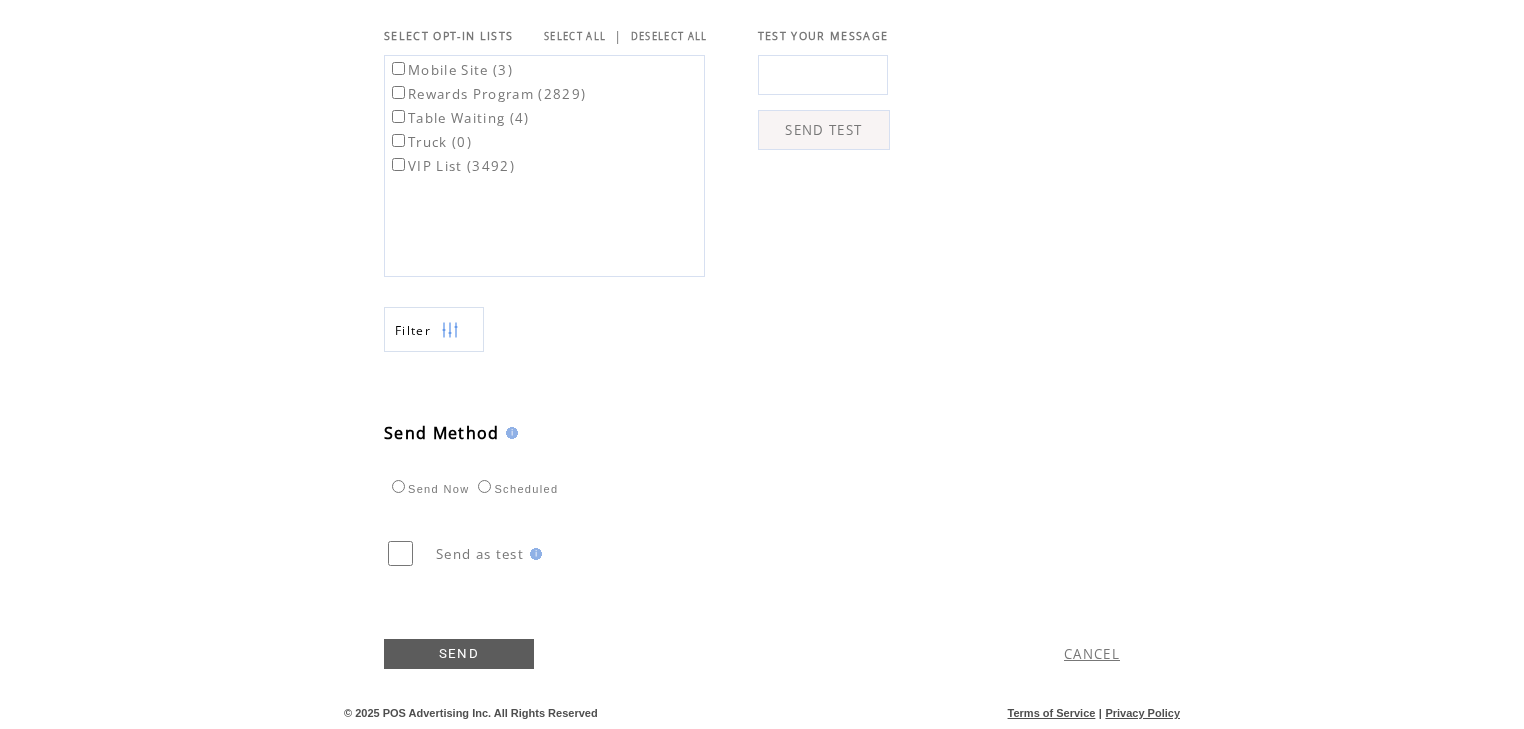 scroll, scrollTop: 708, scrollLeft: 0, axis: vertical 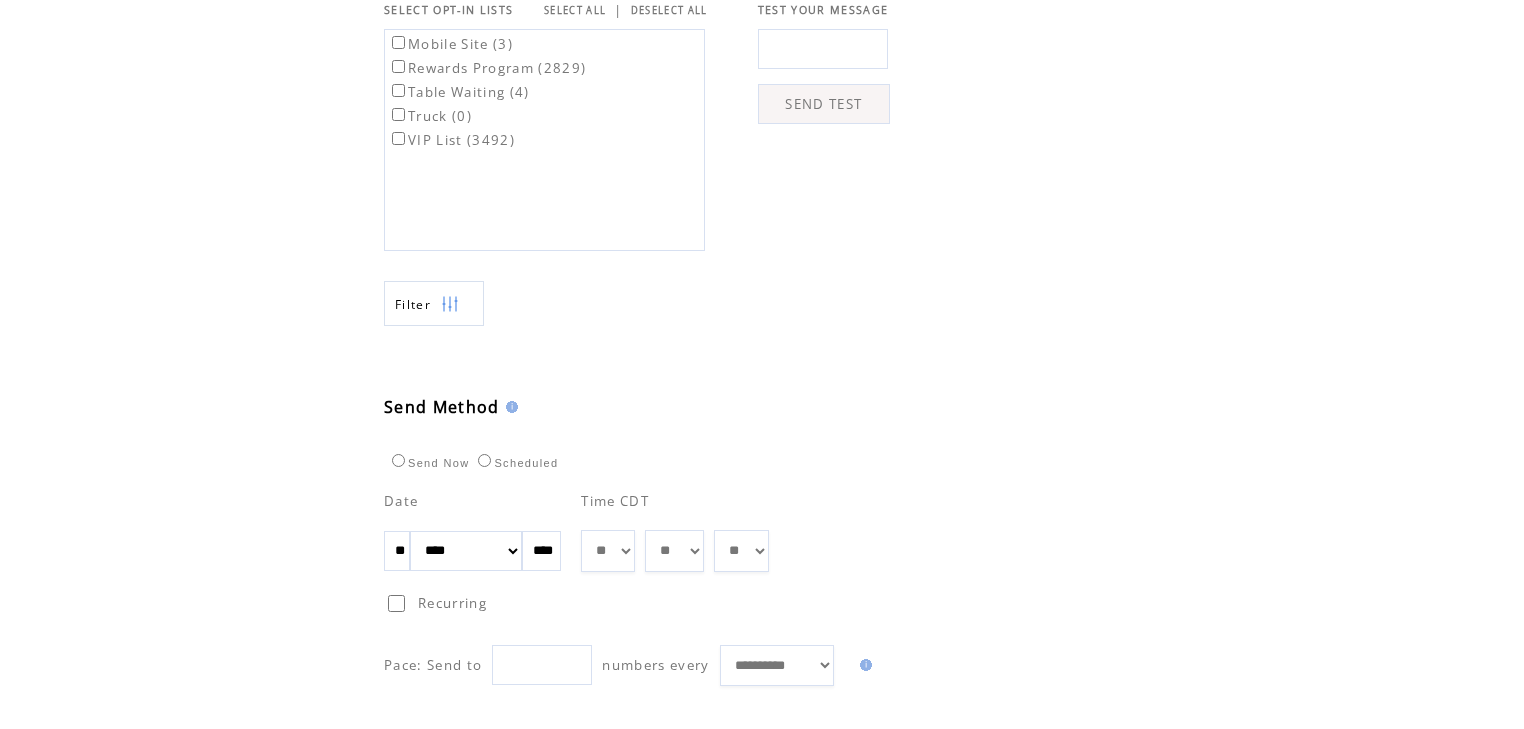 click on "** 	 ** 	 ** 	 ** 	 ** 	 ** 	 ** 	 ** 	 ** 	 ** 	 ** 	 ** 	 **" at bounding box center (608, 551) 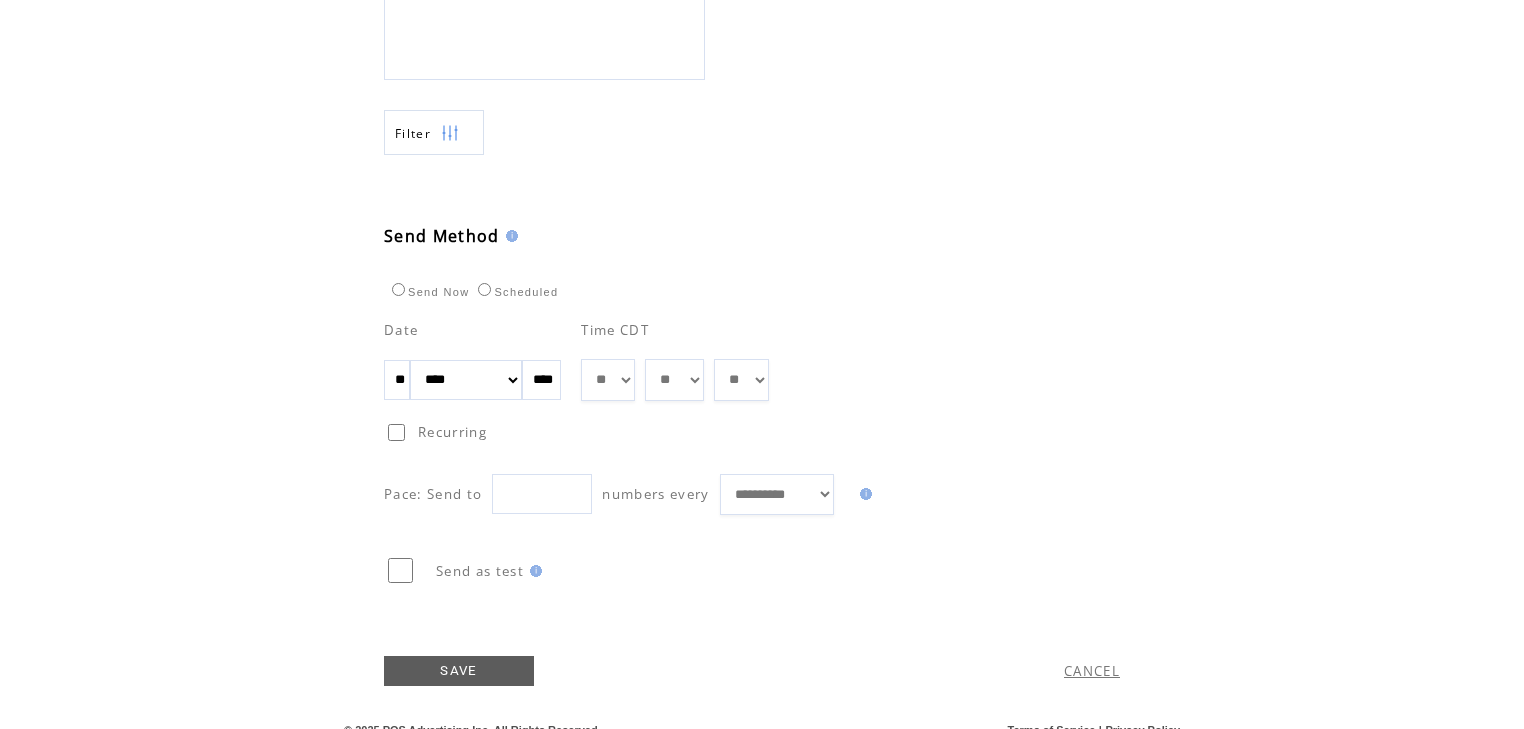 scroll, scrollTop: 922, scrollLeft: 0, axis: vertical 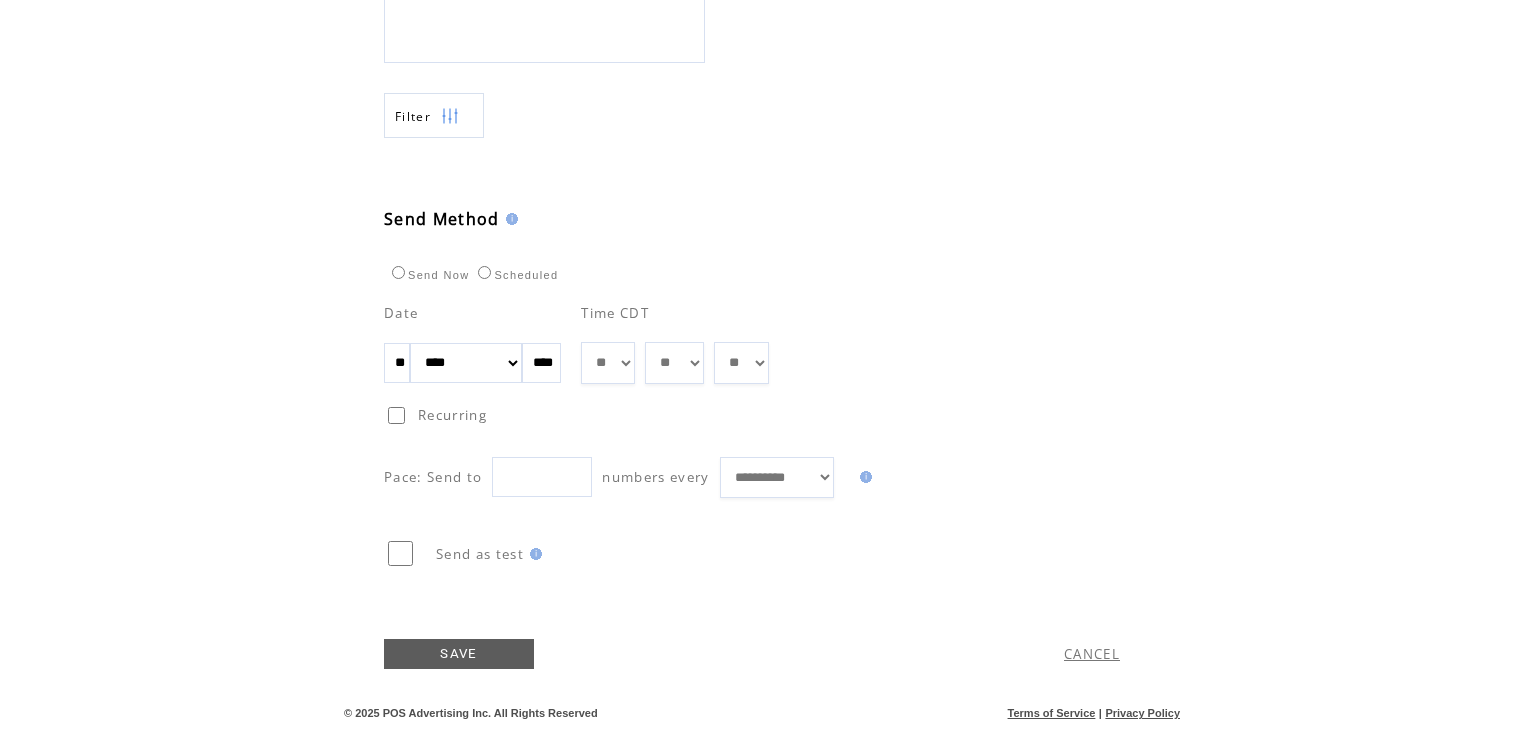 click on "SAVE" at bounding box center [459, 654] 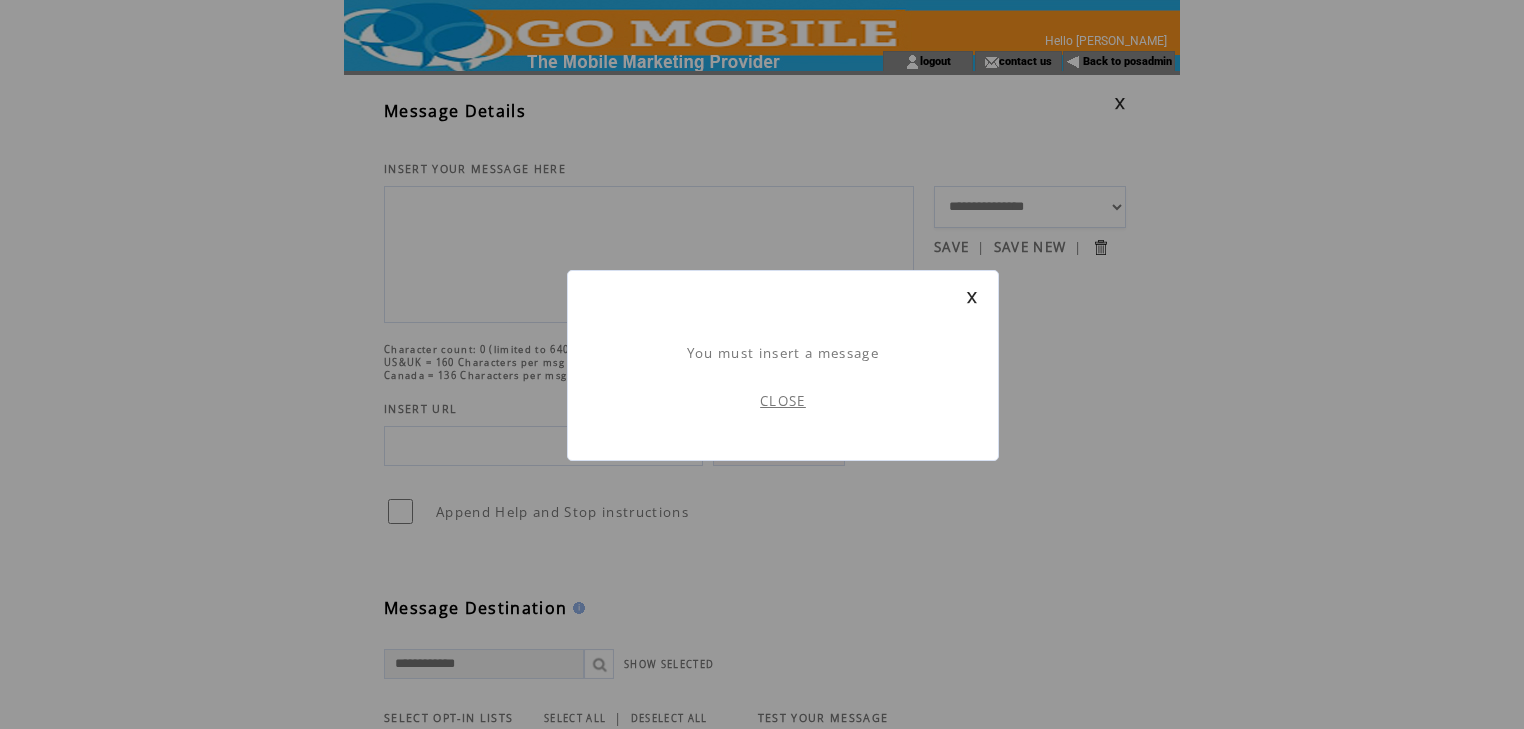 scroll, scrollTop: 0, scrollLeft: 0, axis: both 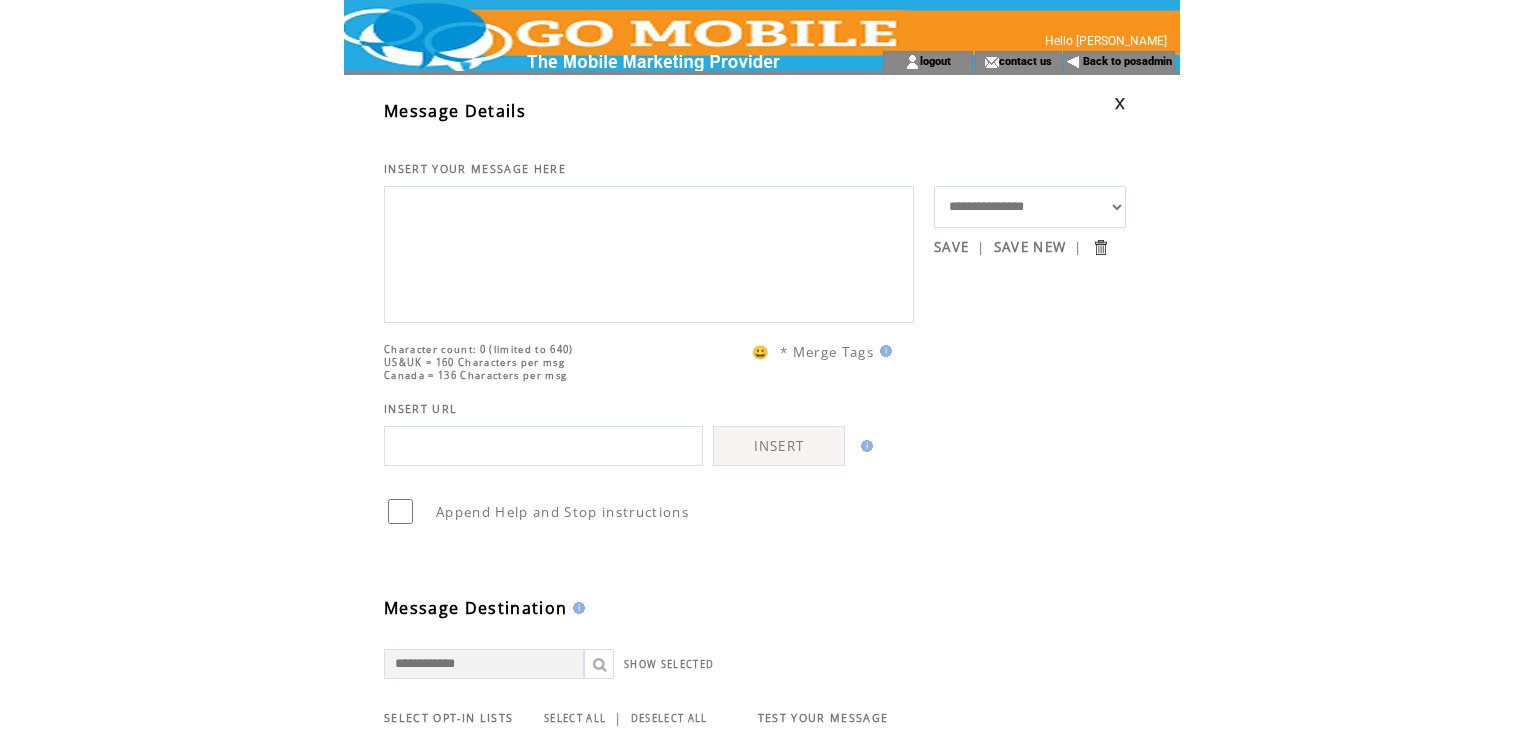 click at bounding box center [1120, 103] 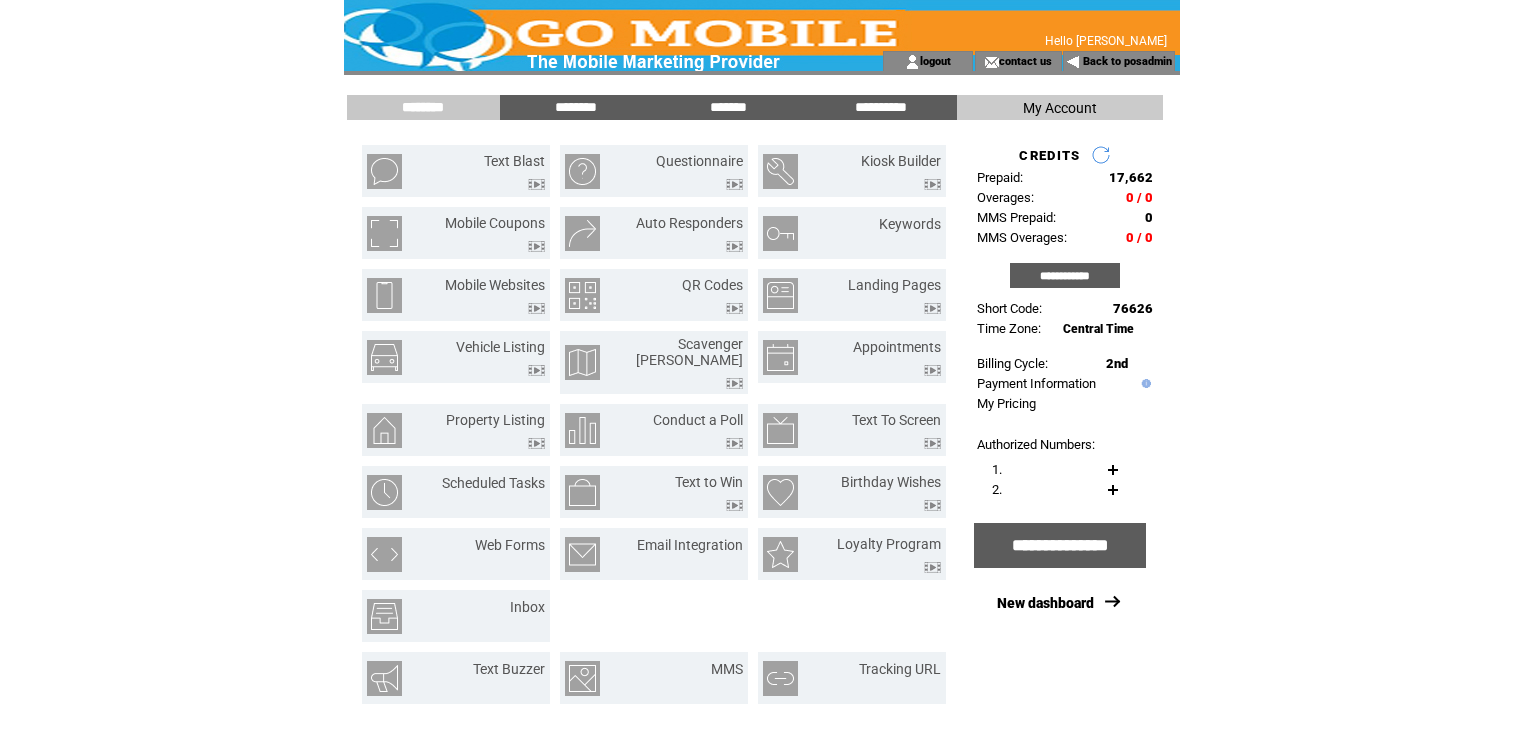 scroll, scrollTop: 0, scrollLeft: 0, axis: both 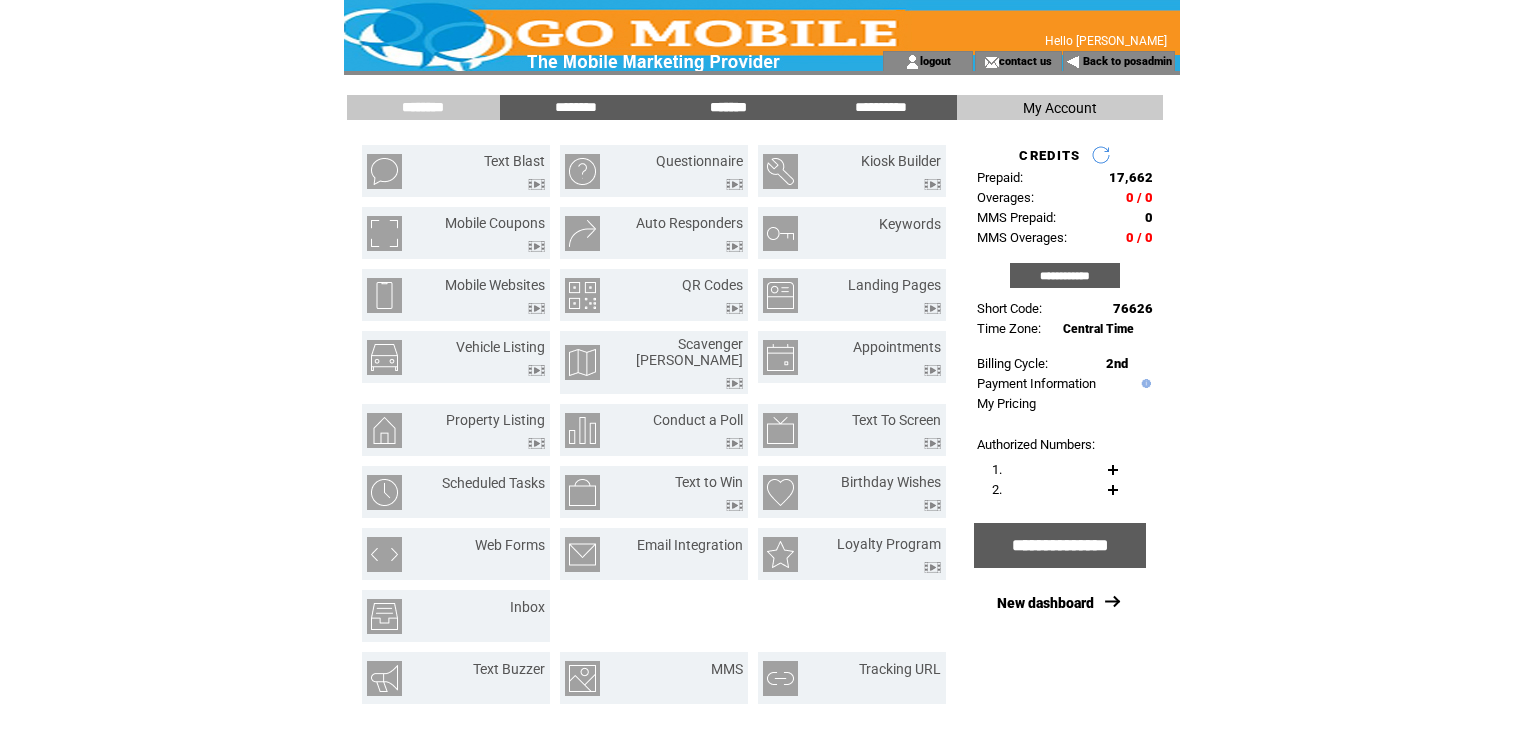 click on "*******" at bounding box center (728, 107) 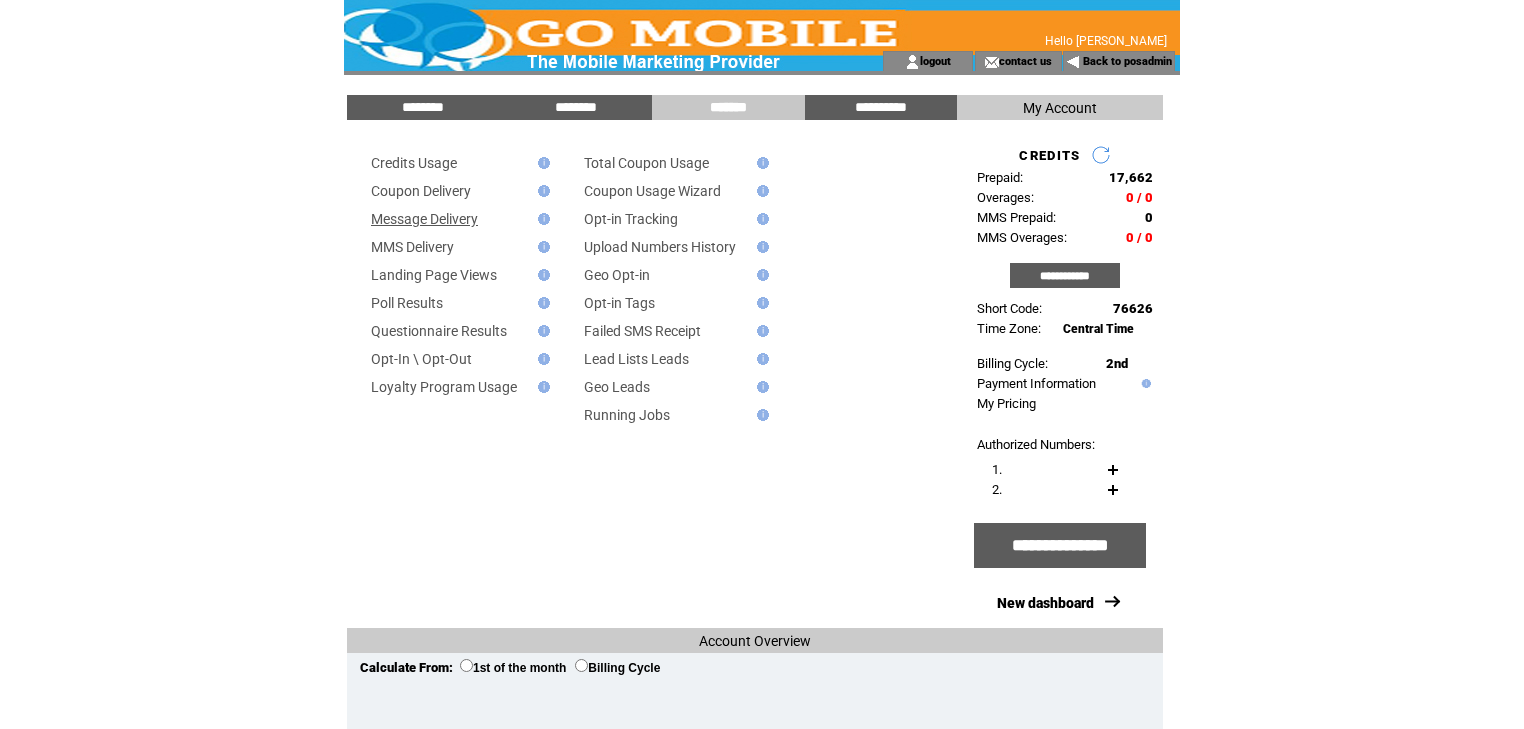 click on "Message Delivery" at bounding box center [424, 219] 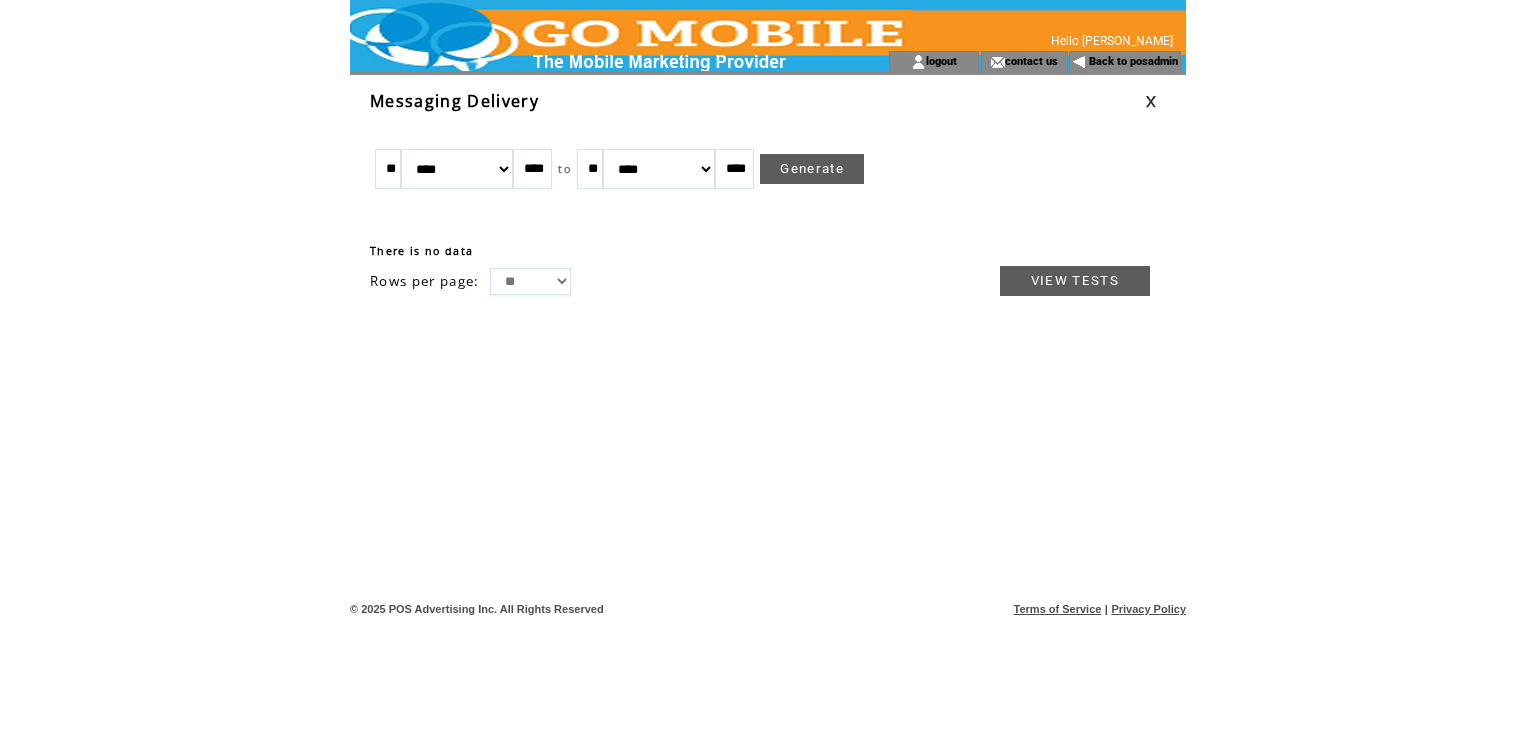 scroll, scrollTop: 0, scrollLeft: 0, axis: both 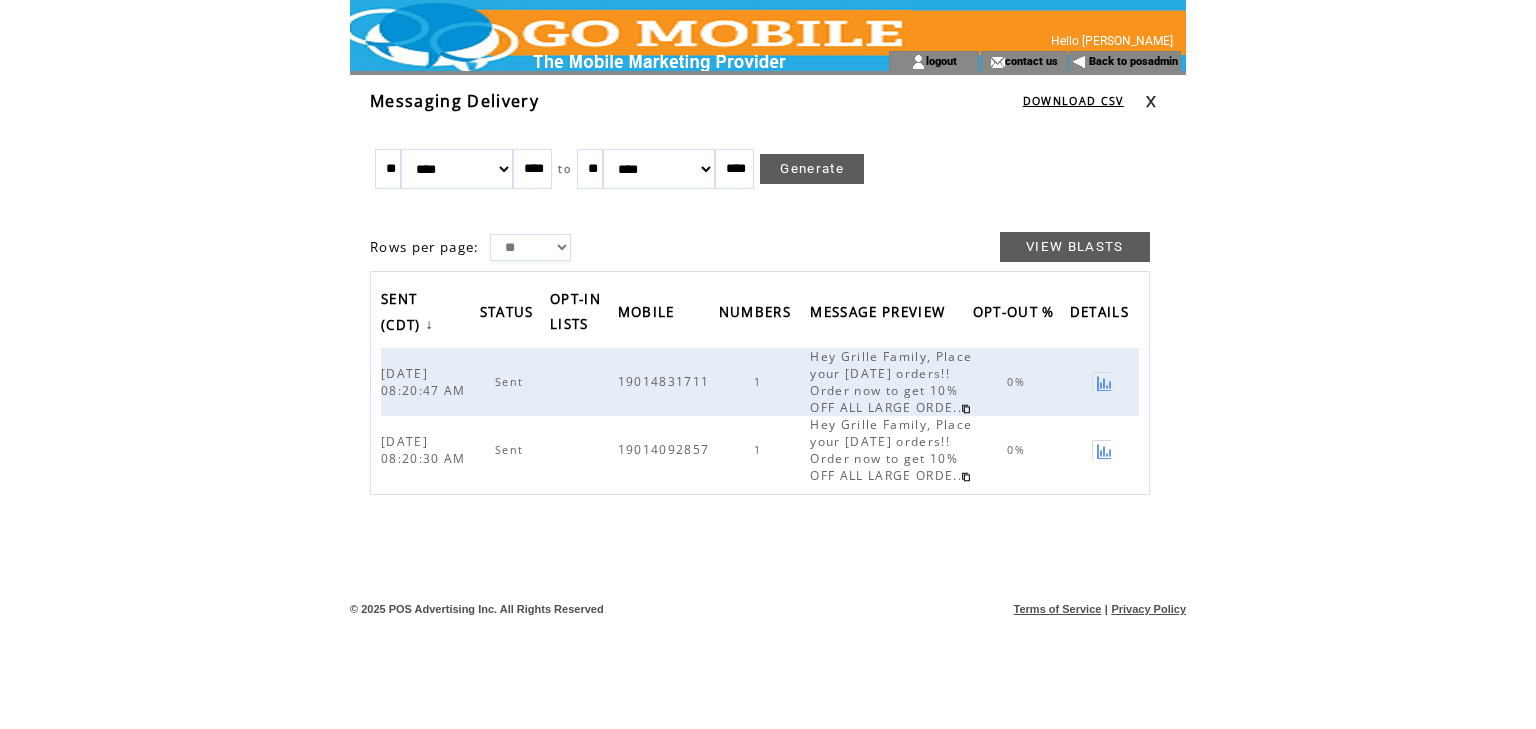 click at bounding box center [1101, 381] 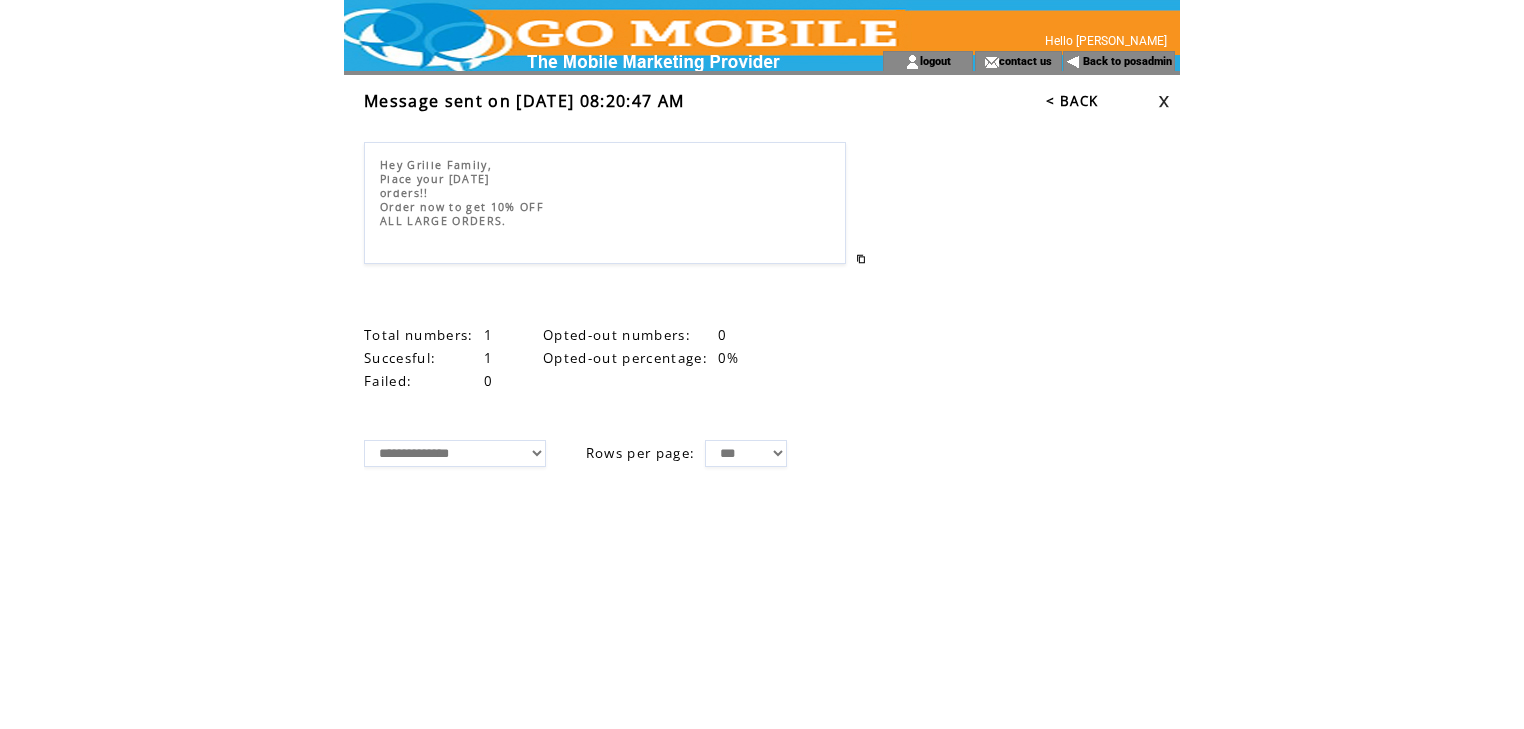 scroll, scrollTop: 0, scrollLeft: 0, axis: both 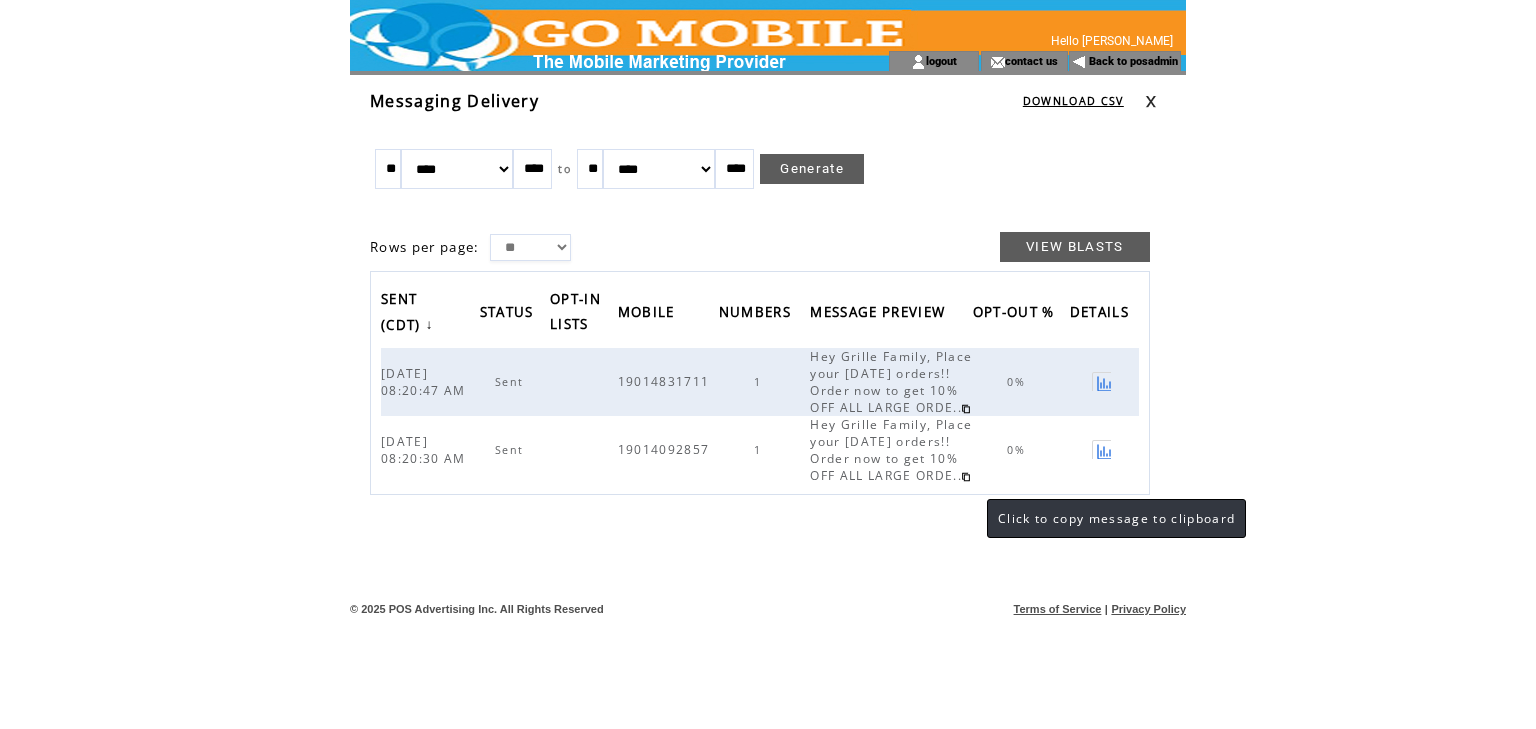 click at bounding box center (966, 477) 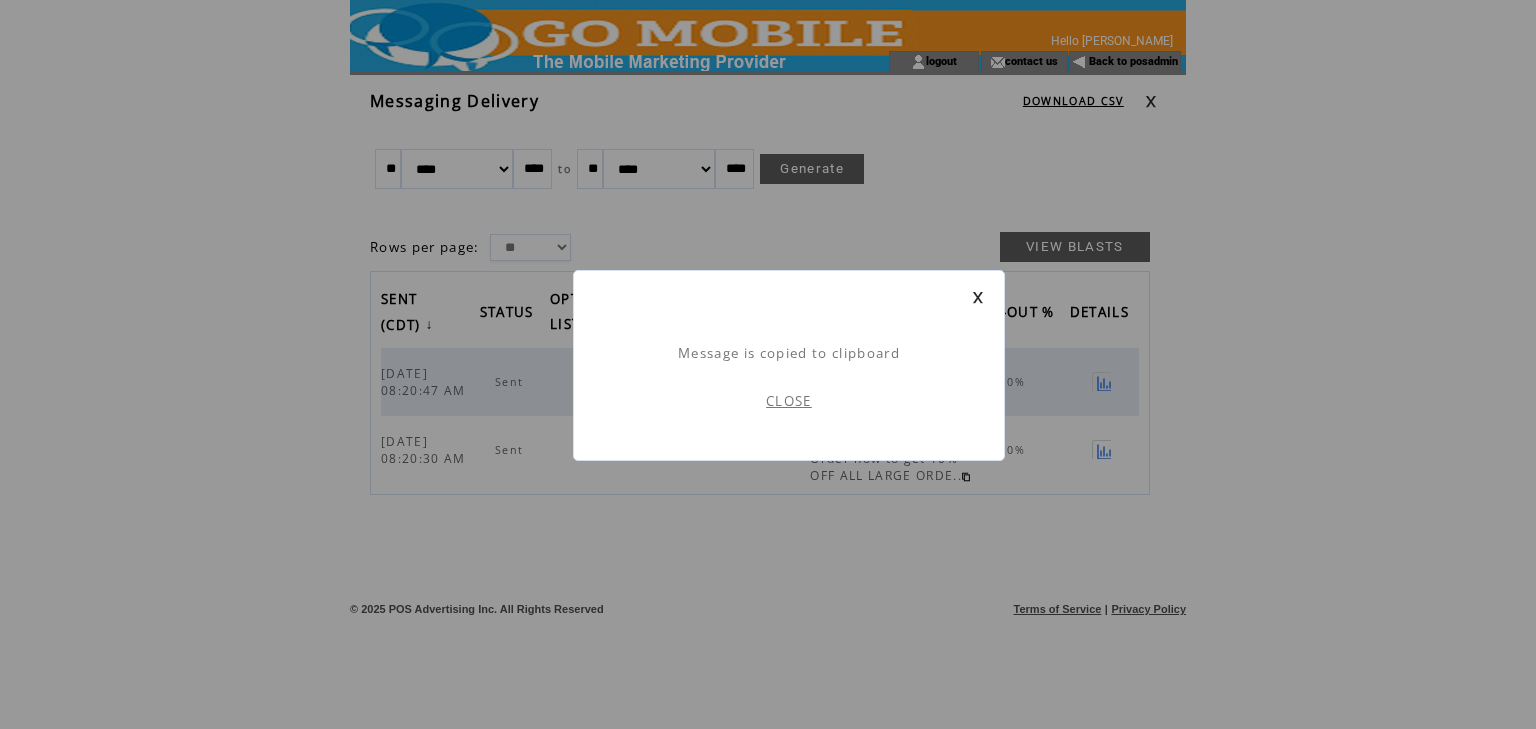click on "CLOSE" at bounding box center [789, 401] 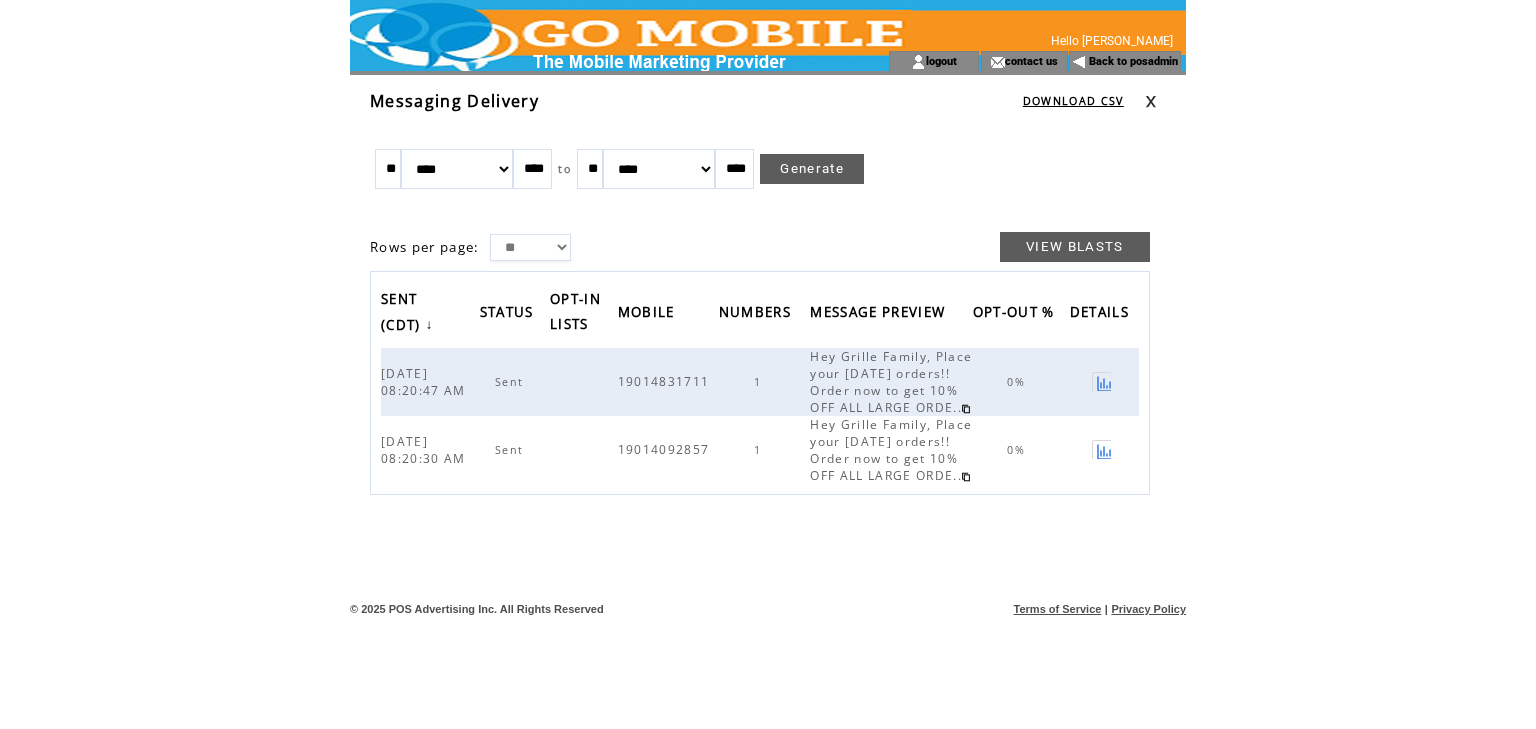 click at bounding box center [1151, 101] 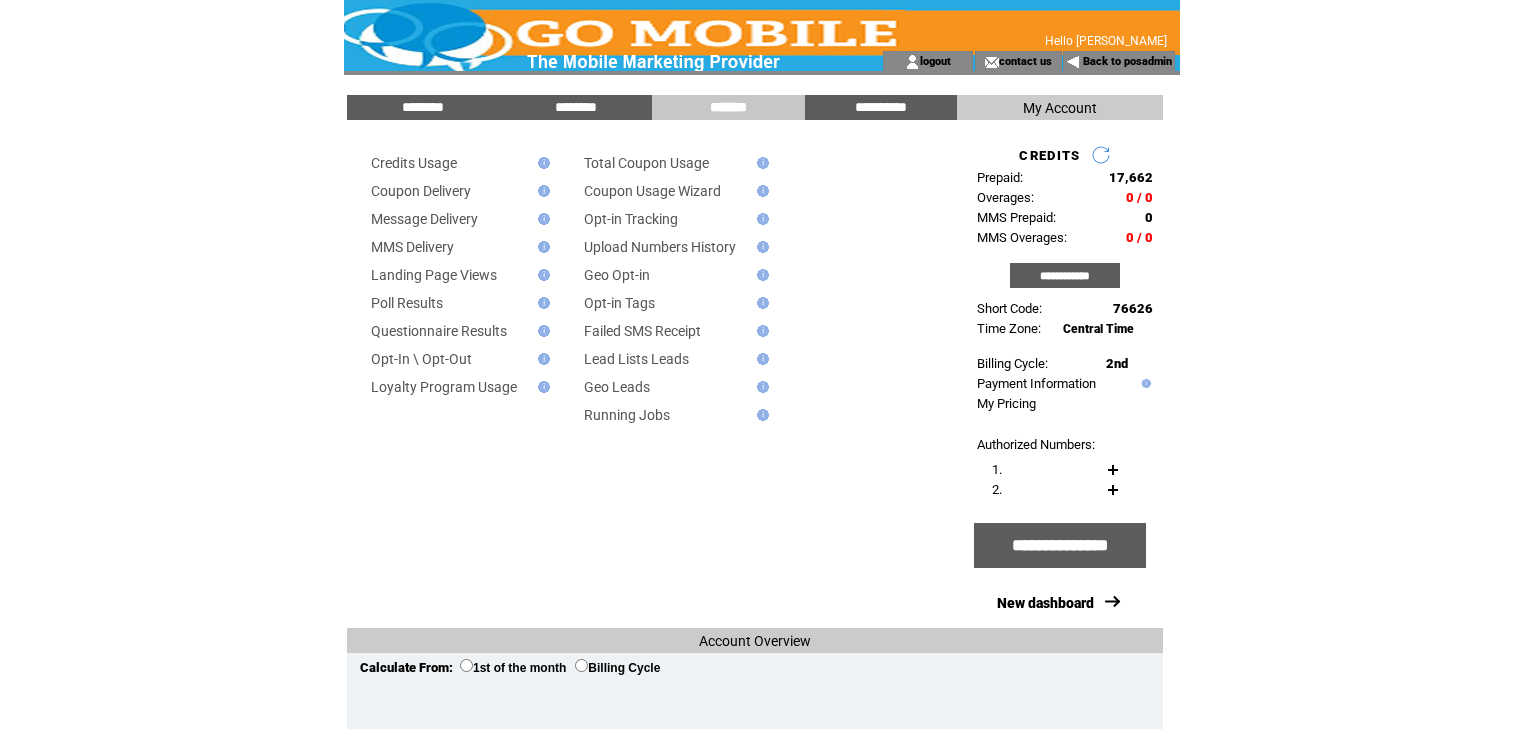 scroll, scrollTop: 0, scrollLeft: 0, axis: both 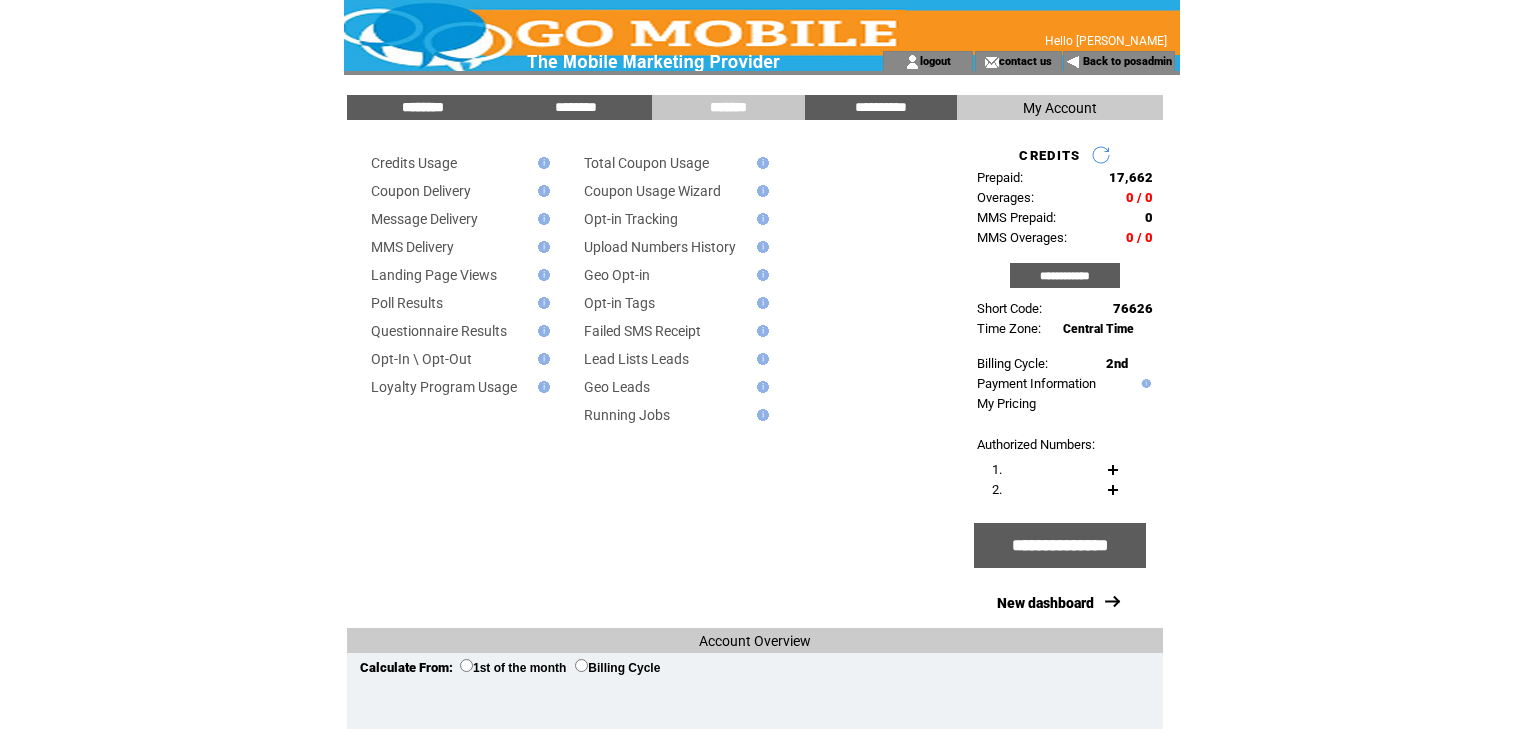 click on "********" at bounding box center [423, 107] 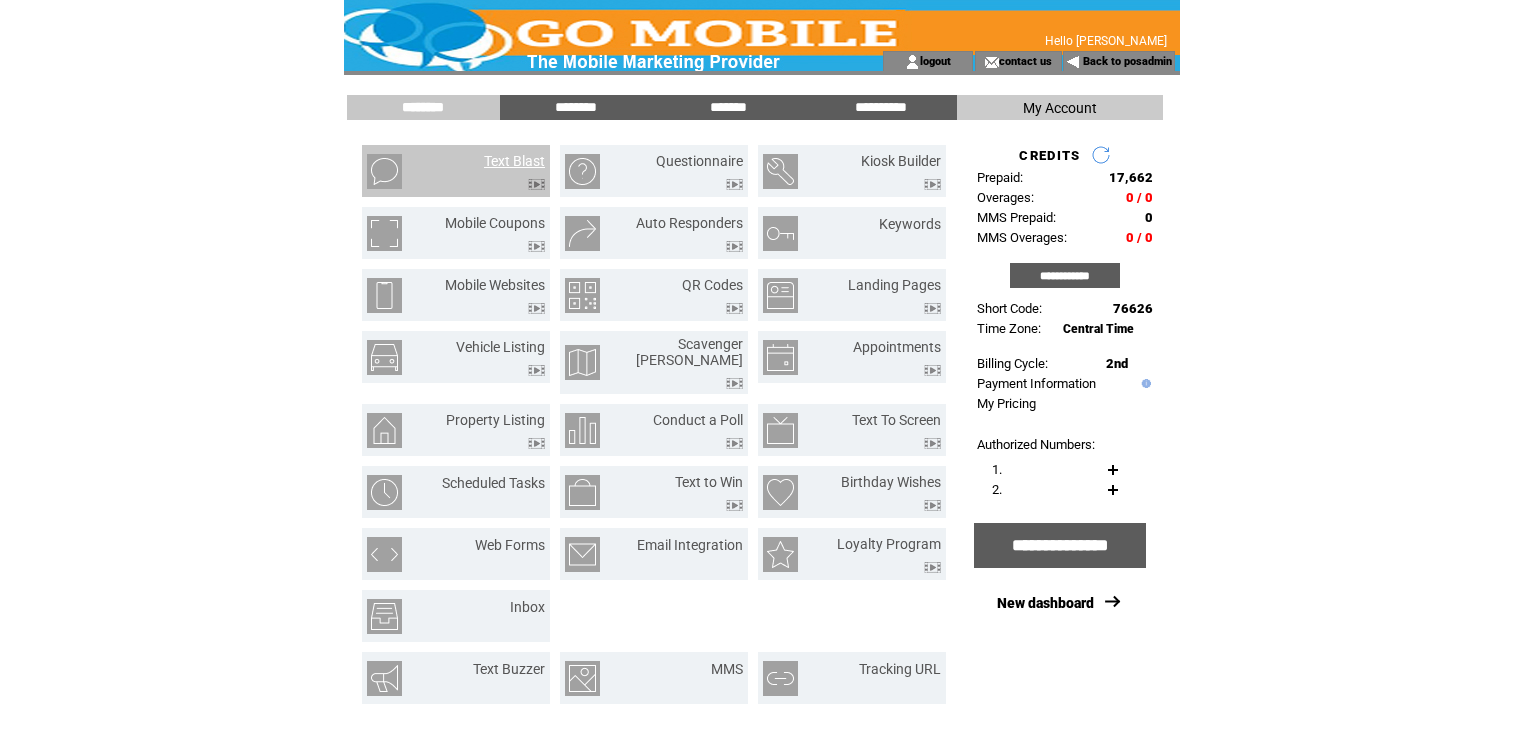 click on "Text Blast" at bounding box center [514, 161] 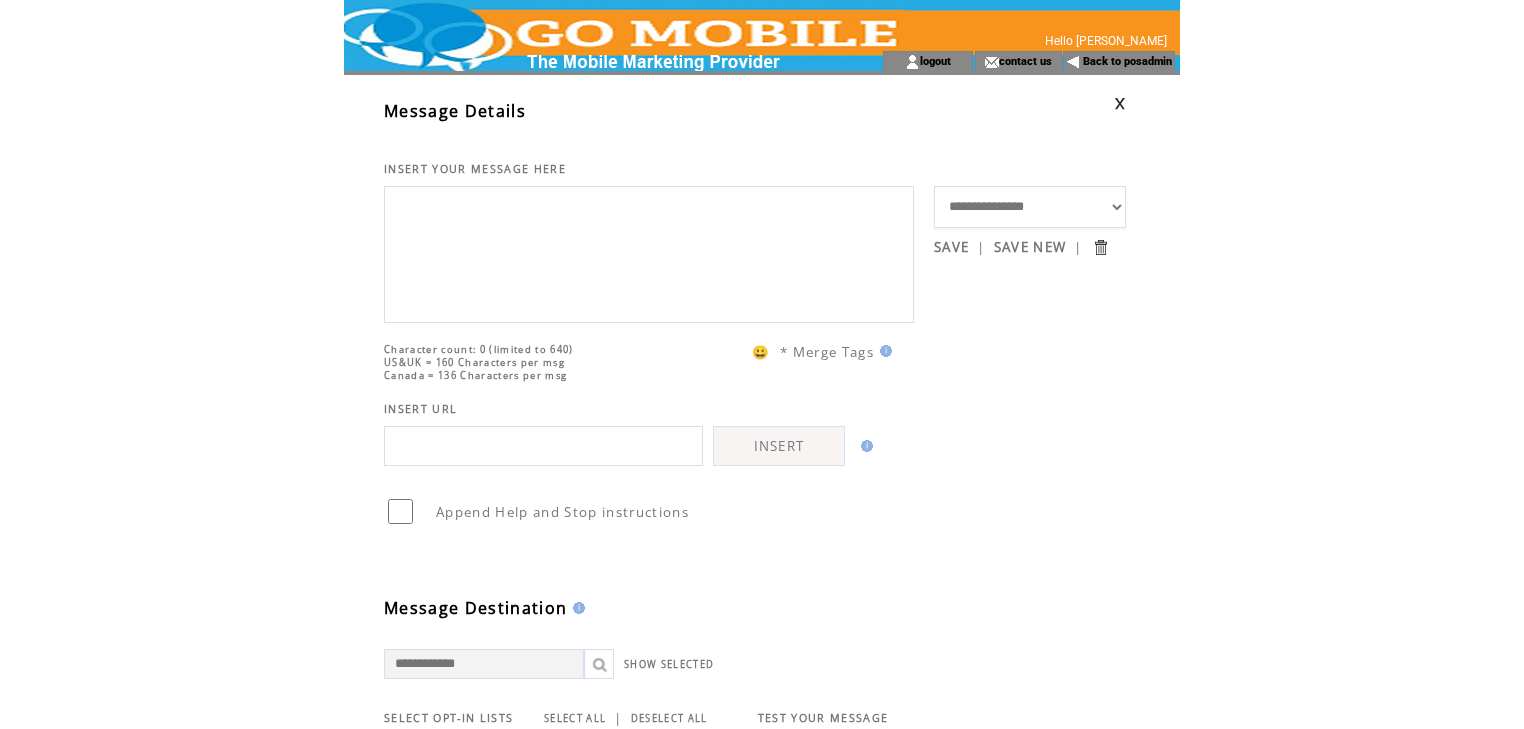 scroll, scrollTop: 0, scrollLeft: 0, axis: both 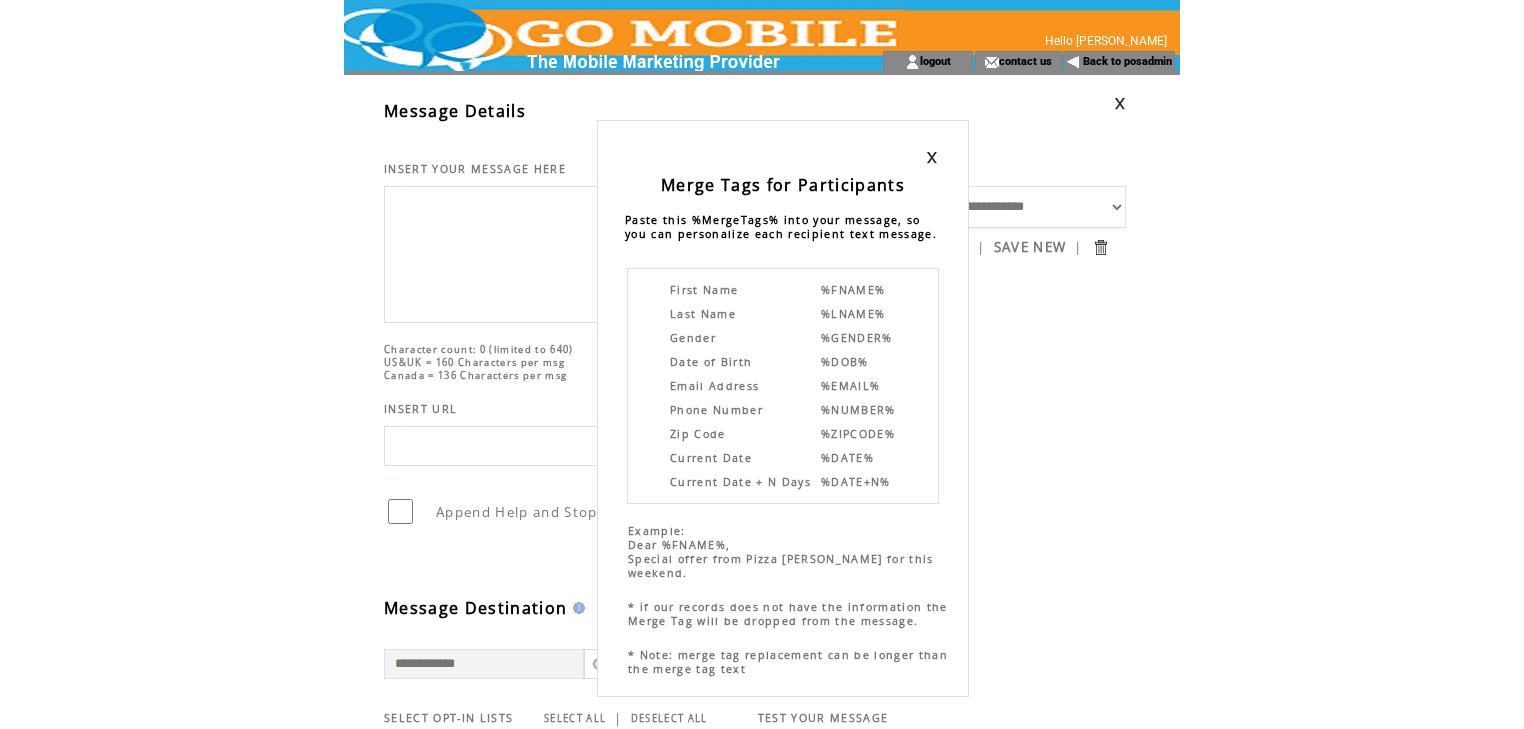 click at bounding box center [932, 157] 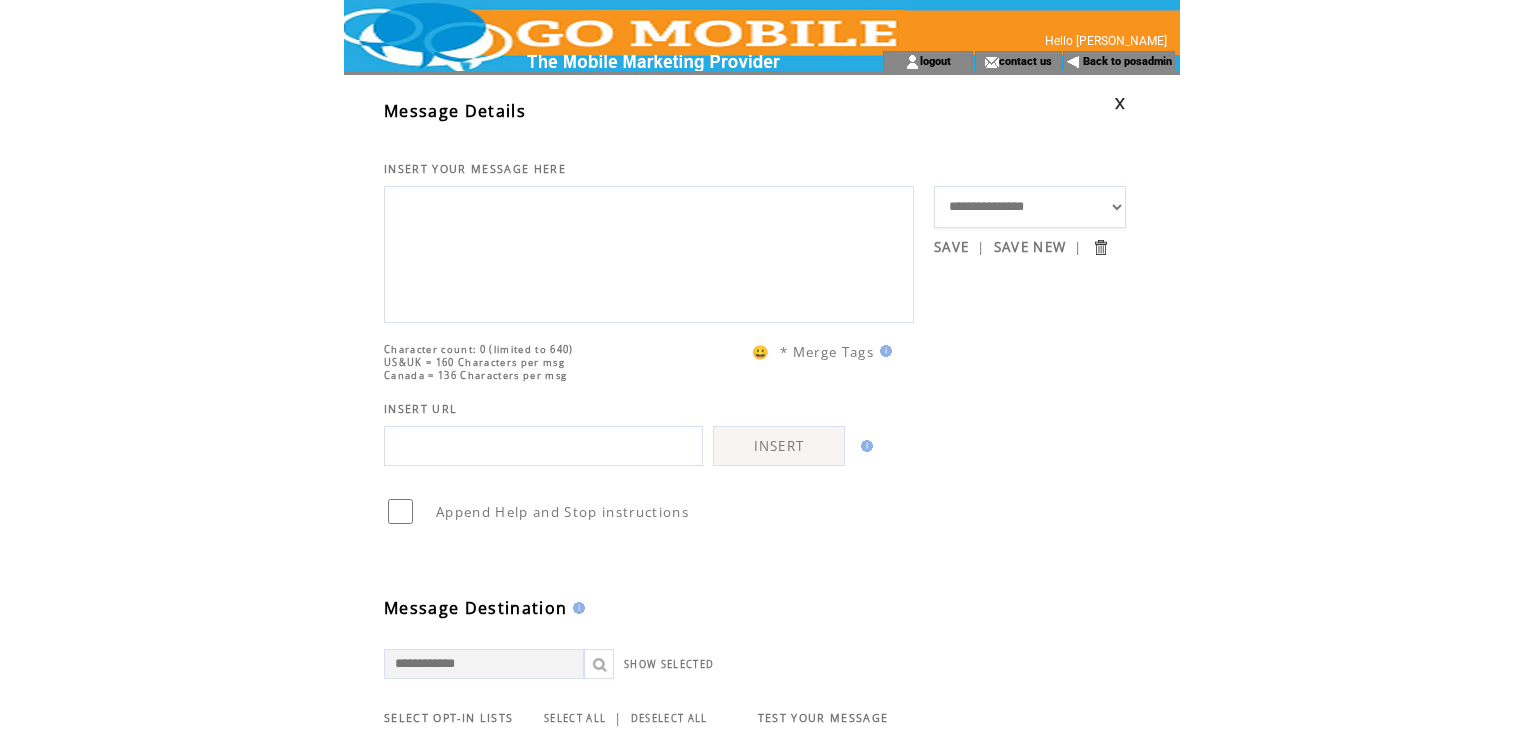 click at bounding box center (649, 252) 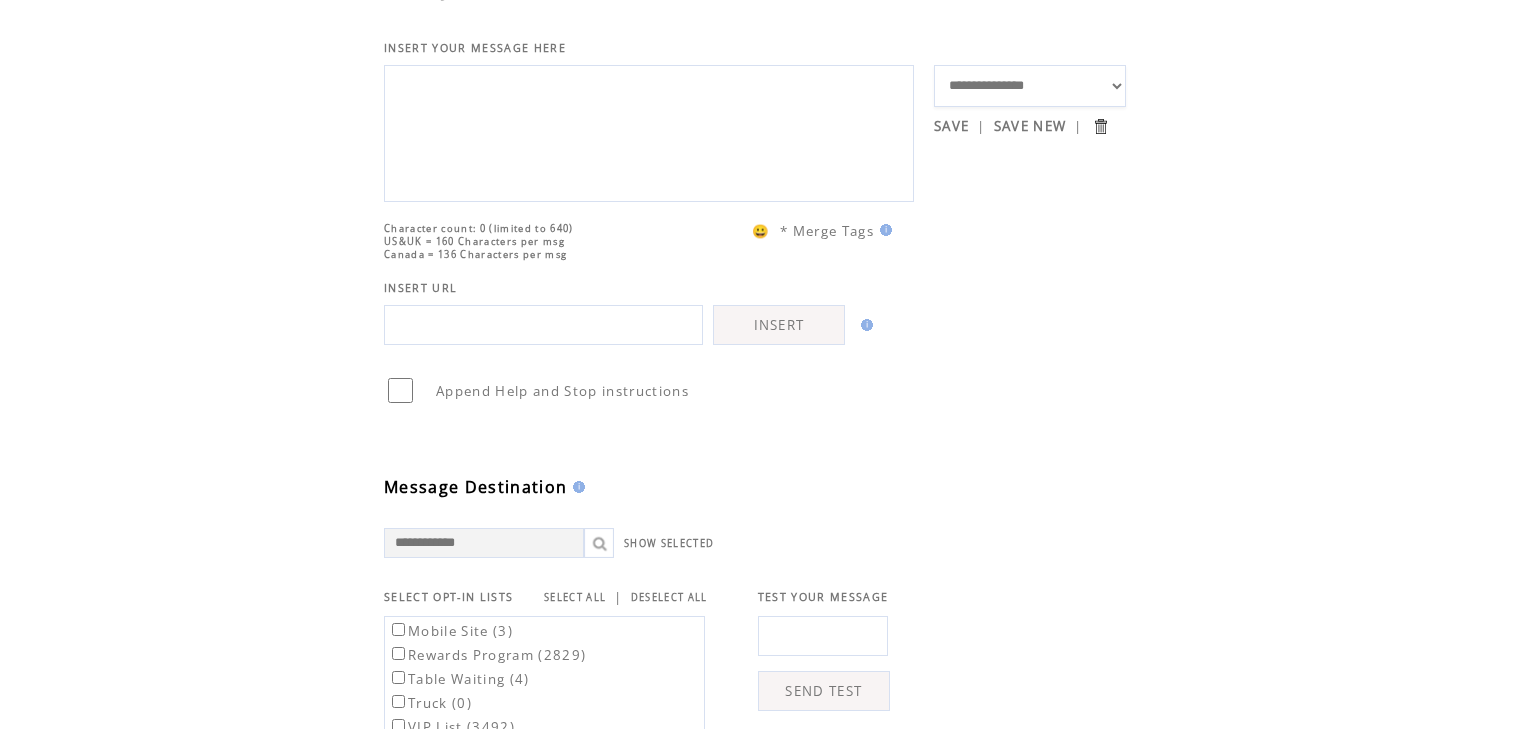 scroll, scrollTop: 160, scrollLeft: 0, axis: vertical 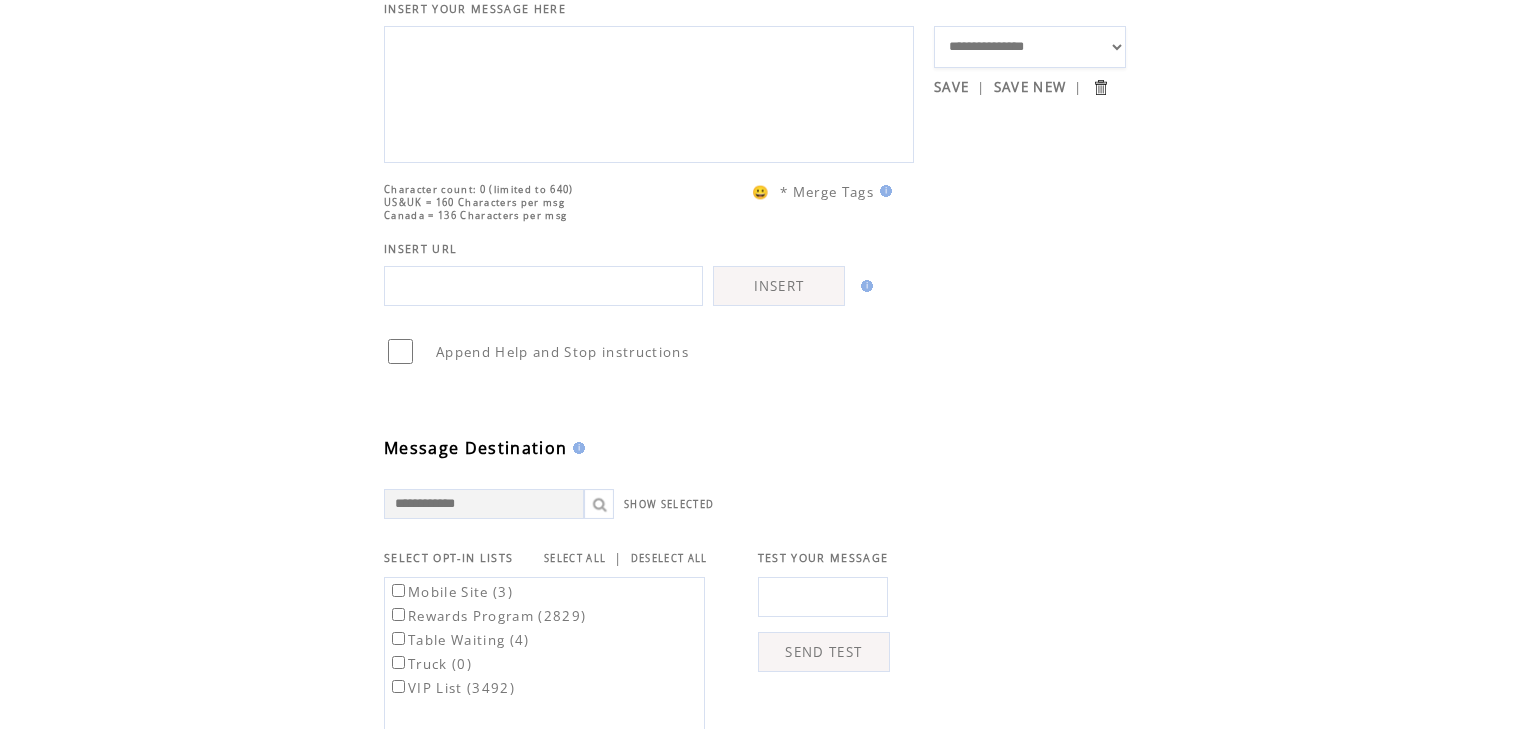 click on "SELECT ALL" at bounding box center [575, 558] 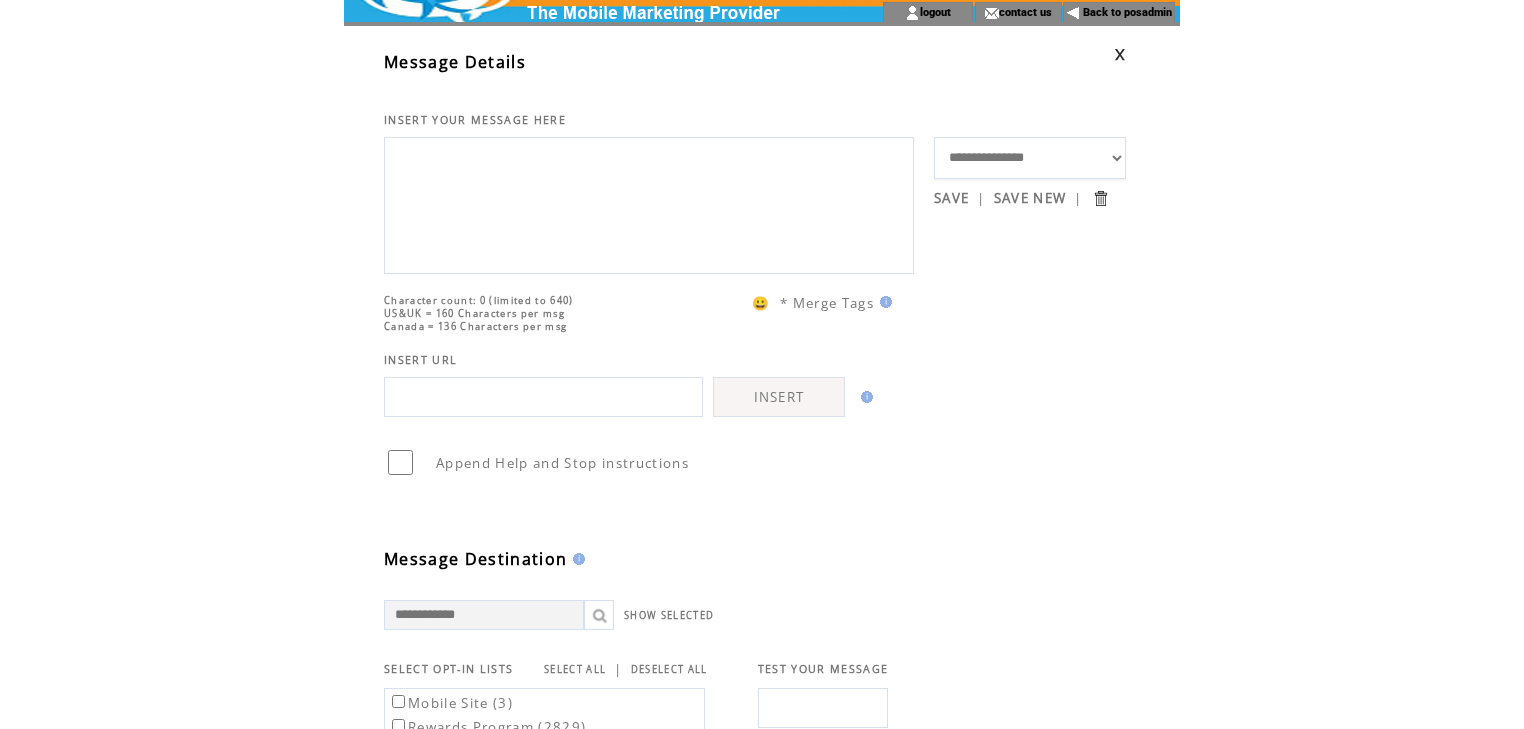 scroll, scrollTop: 0, scrollLeft: 0, axis: both 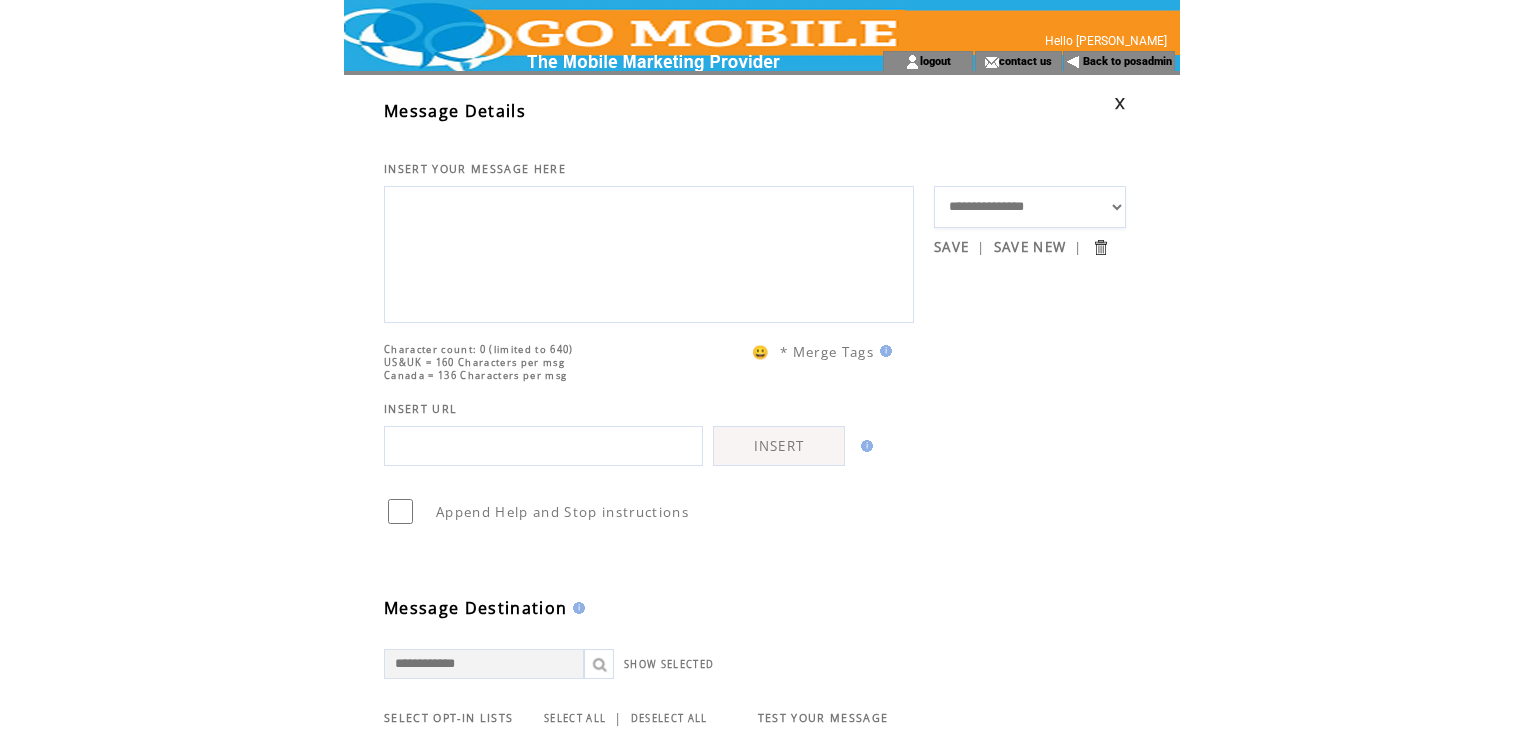 click at bounding box center [649, 252] 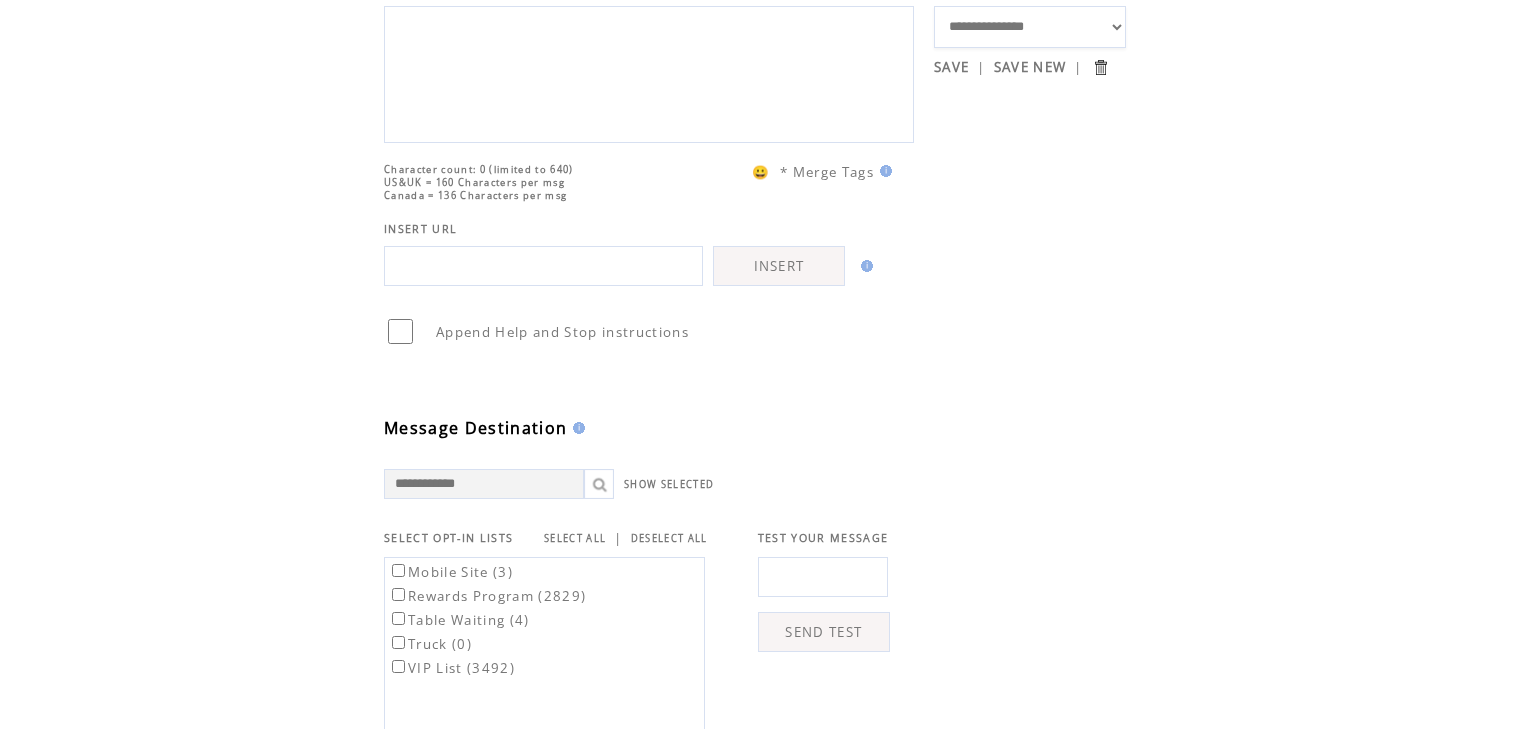 scroll, scrollTop: 240, scrollLeft: 0, axis: vertical 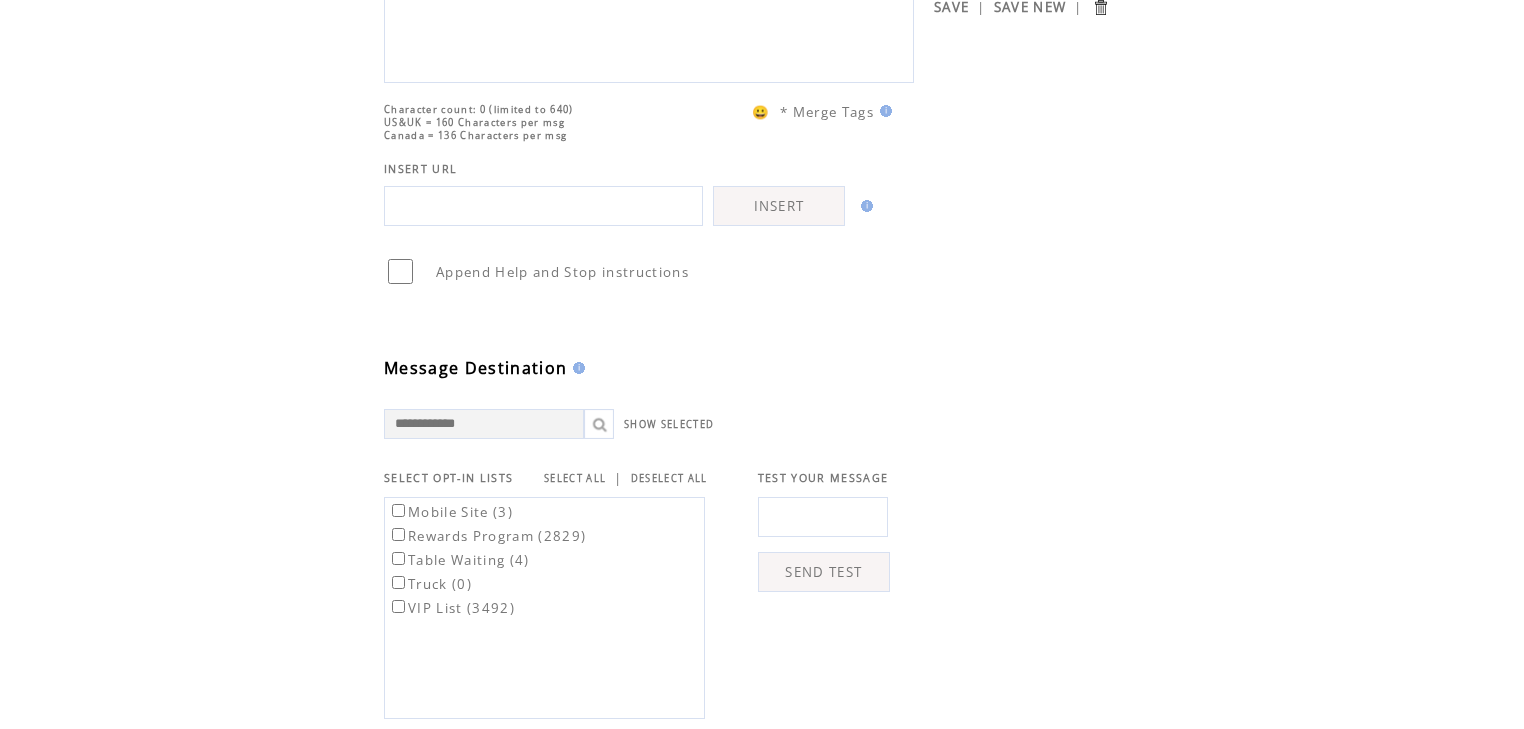 click on "SEND TEST" at bounding box center [824, 572] 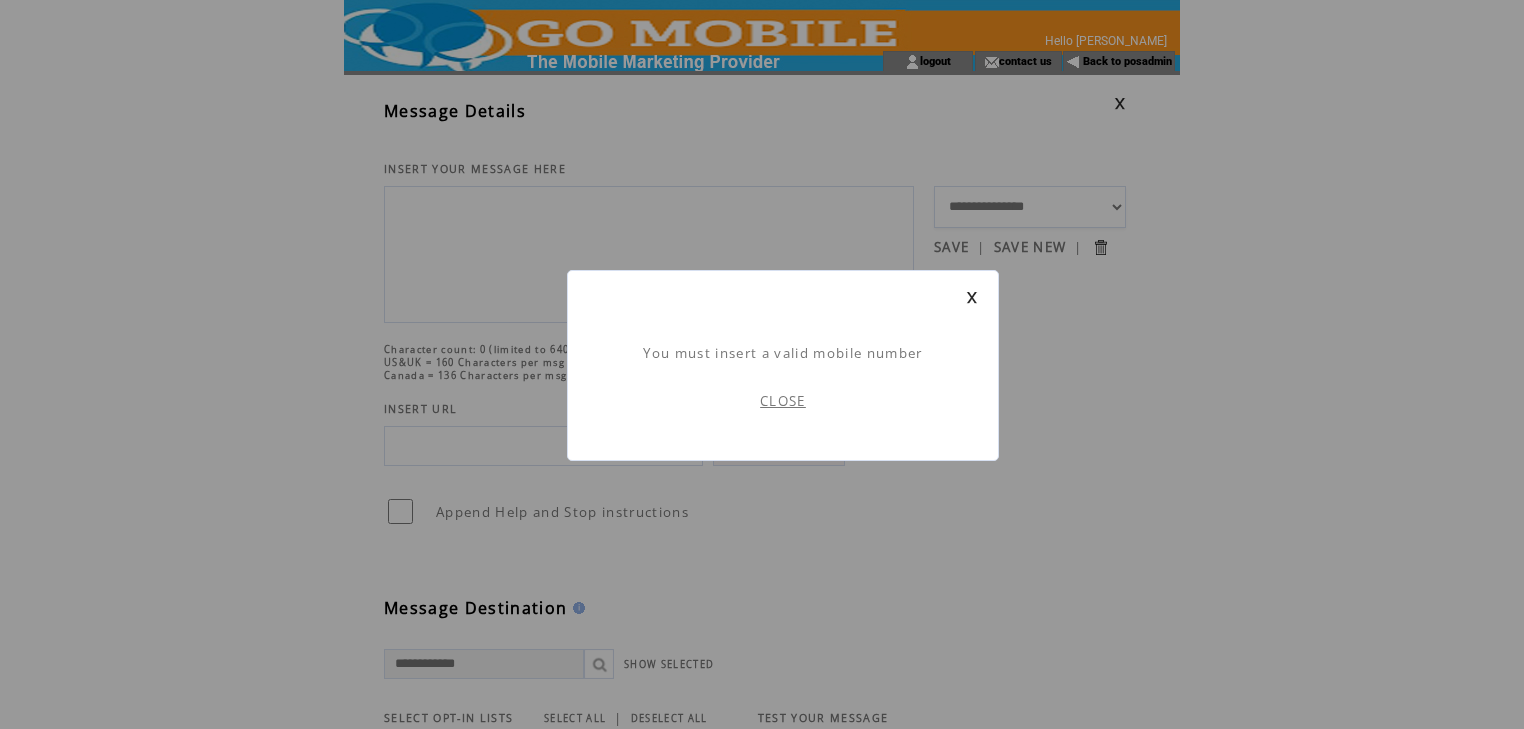 scroll, scrollTop: 0, scrollLeft: 0, axis: both 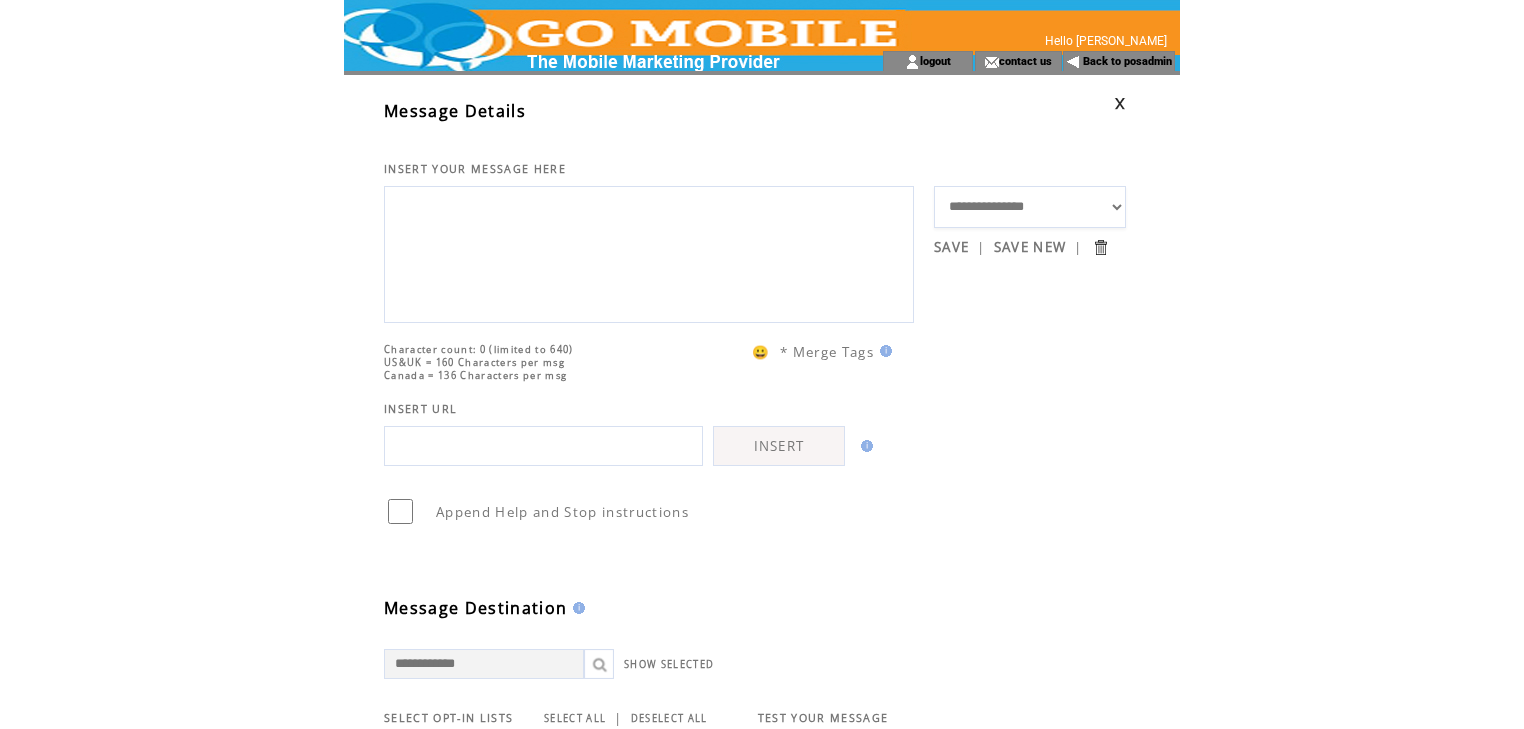 click at bounding box center (649, 252) 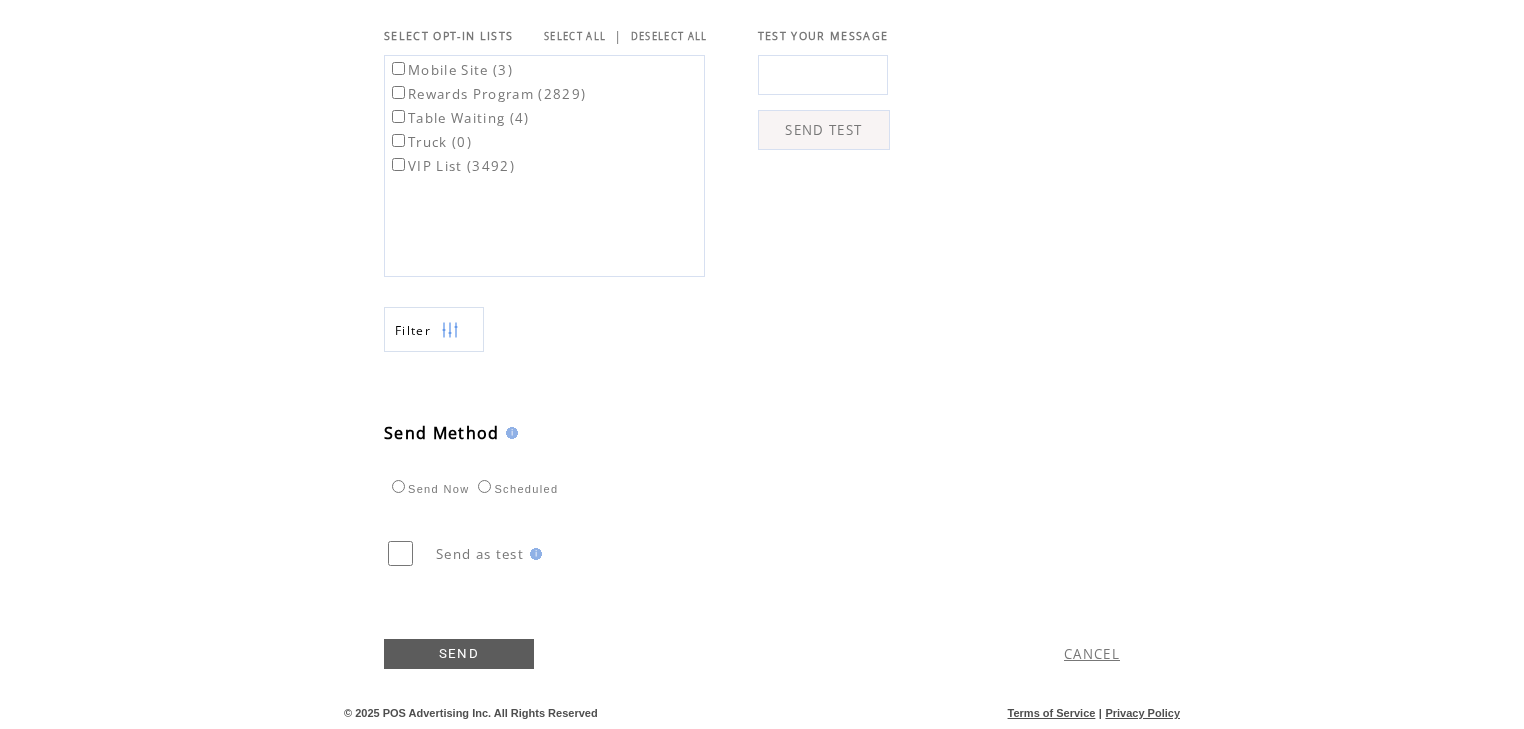 scroll, scrollTop: 708, scrollLeft: 0, axis: vertical 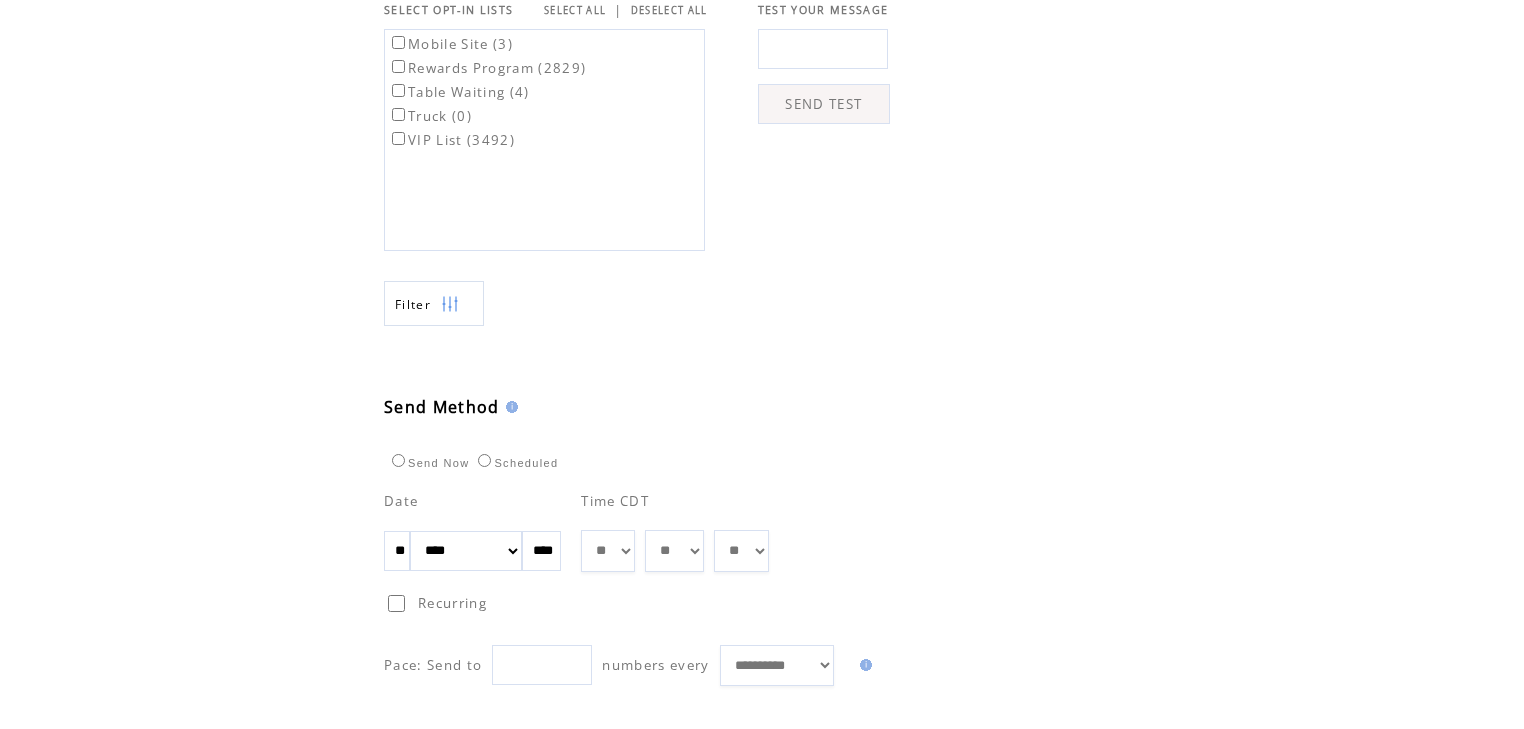 click on "** 	 ** 	 ** 	 ** 	 ** 	 ** 	 ** 	 ** 	 ** 	 ** 	 ** 	 ** 	 **" at bounding box center [608, 551] 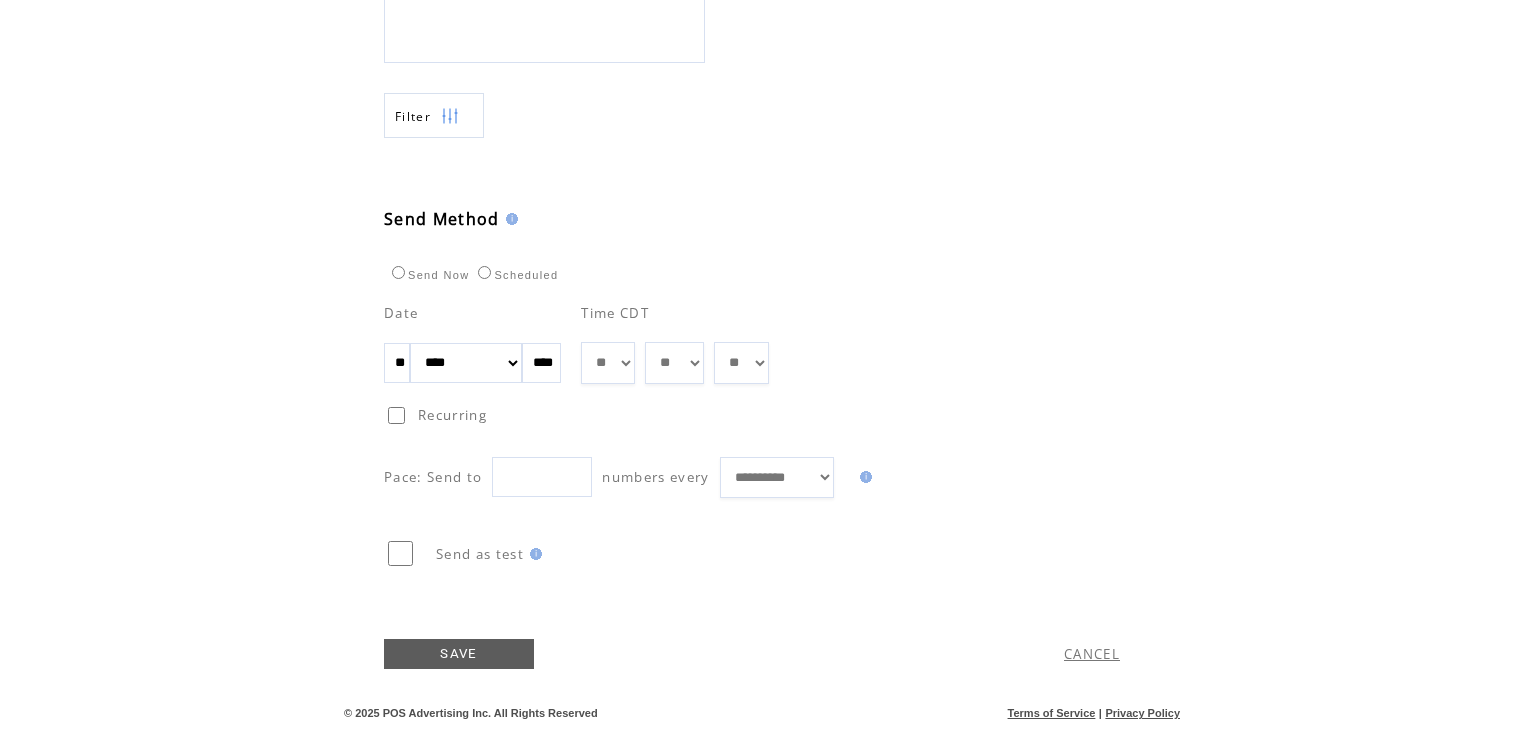scroll, scrollTop: 922, scrollLeft: 0, axis: vertical 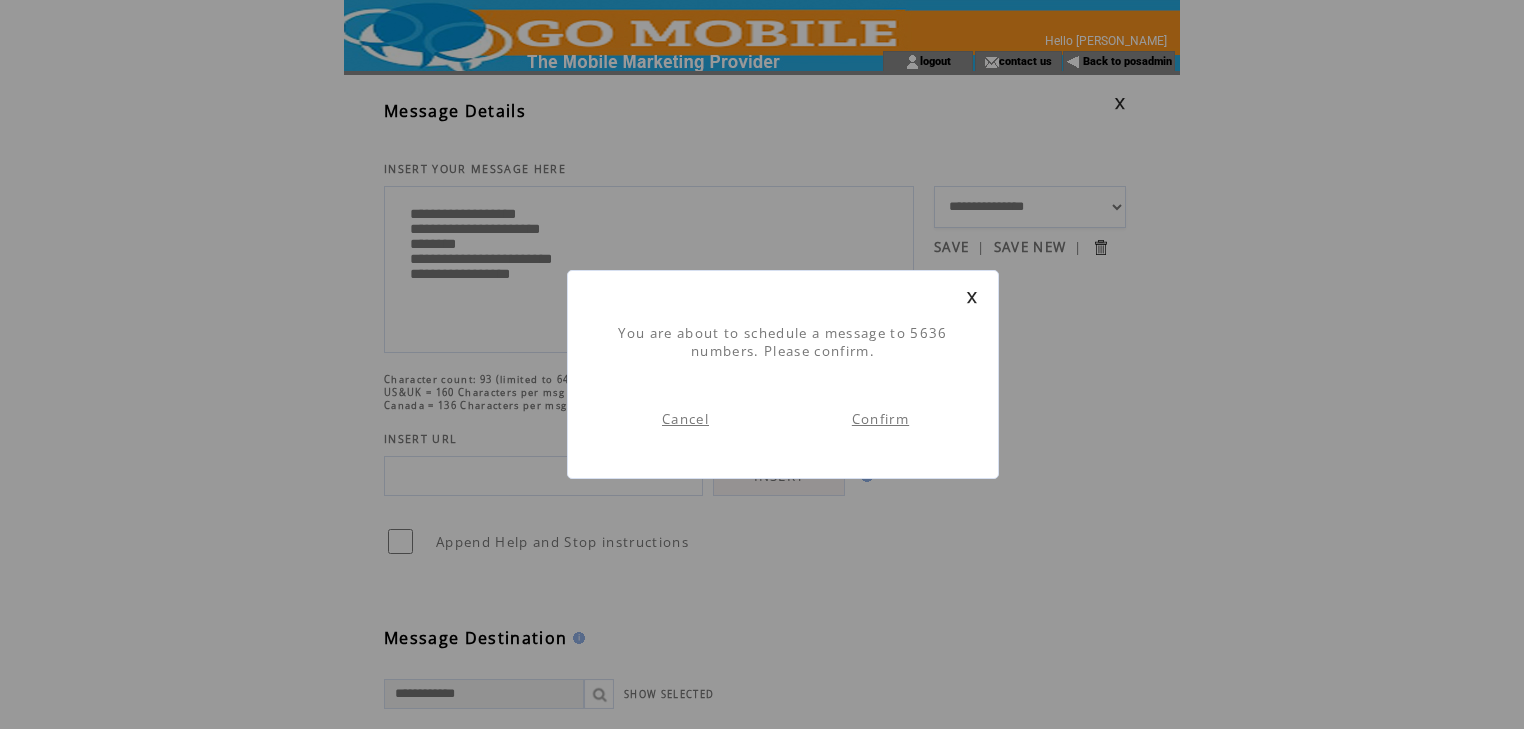 click on "Confirm" at bounding box center [880, 419] 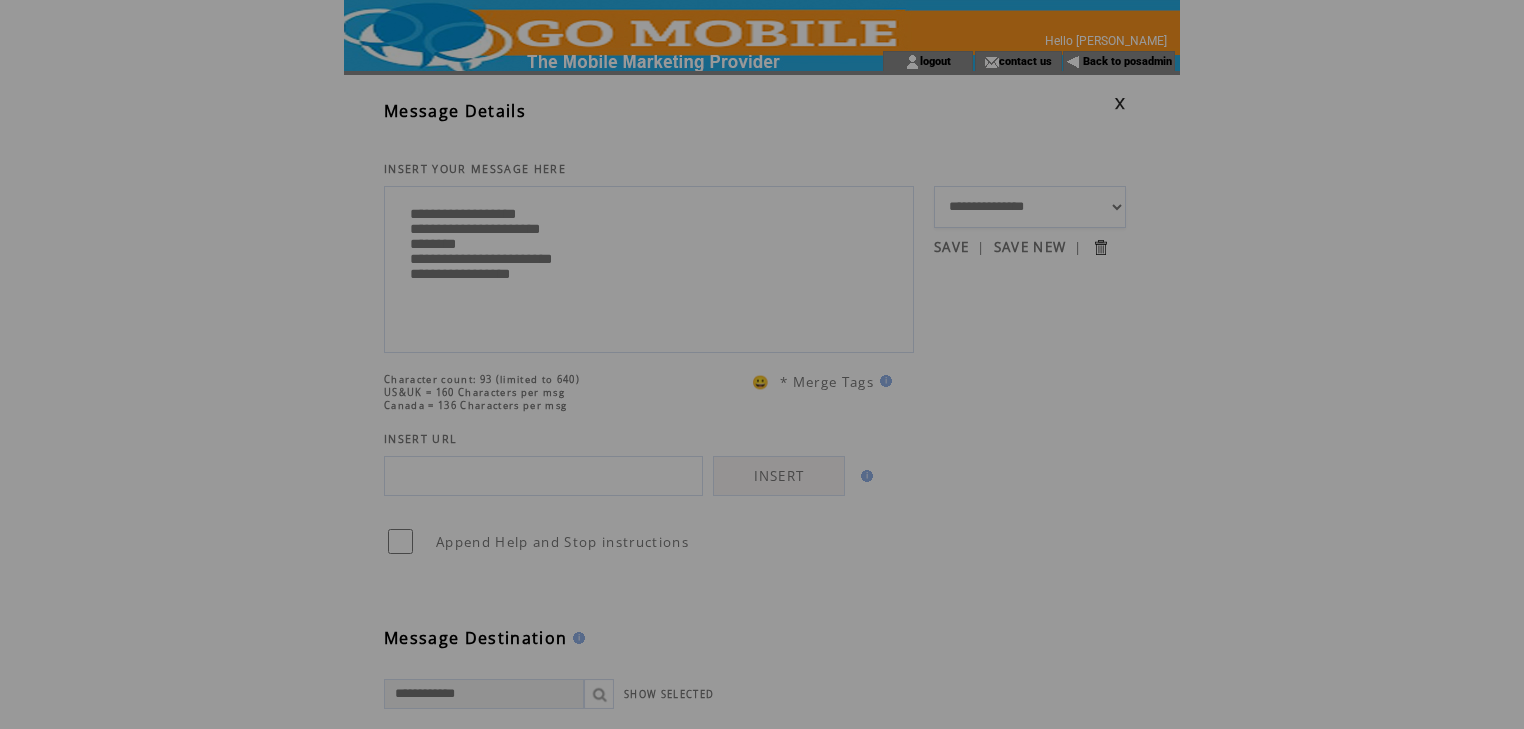 scroll, scrollTop: 0, scrollLeft: 0, axis: both 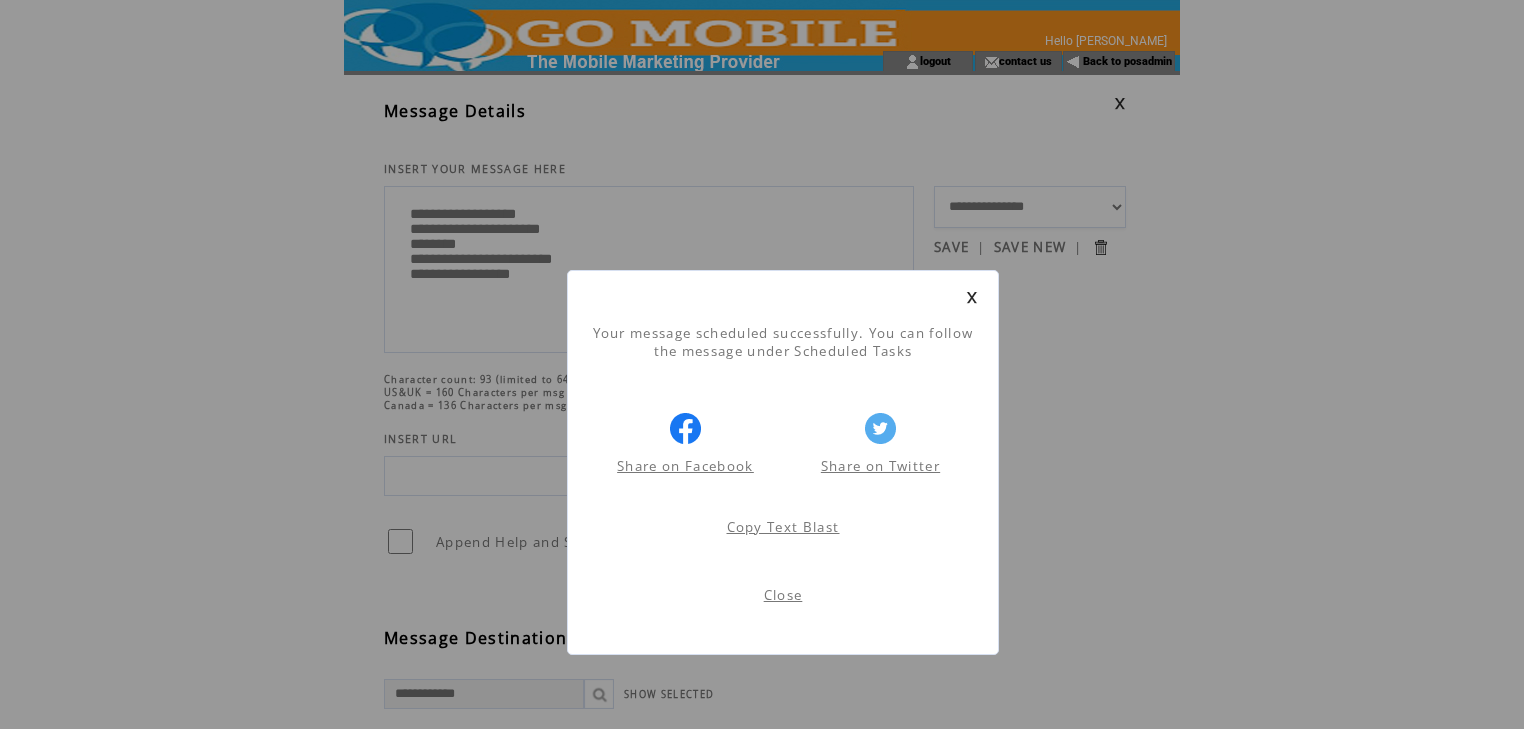 click on "Close" at bounding box center [783, 595] 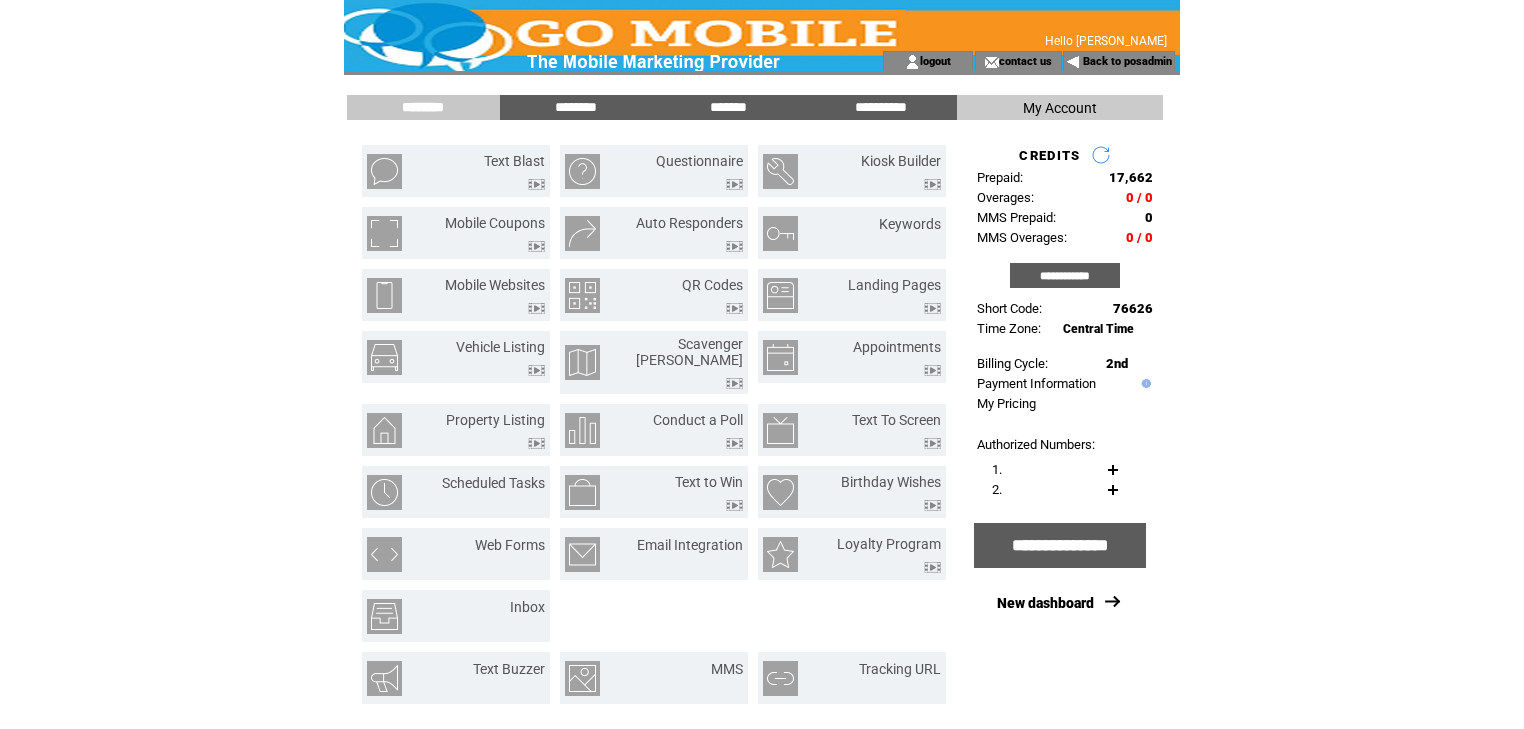 scroll, scrollTop: 0, scrollLeft: 0, axis: both 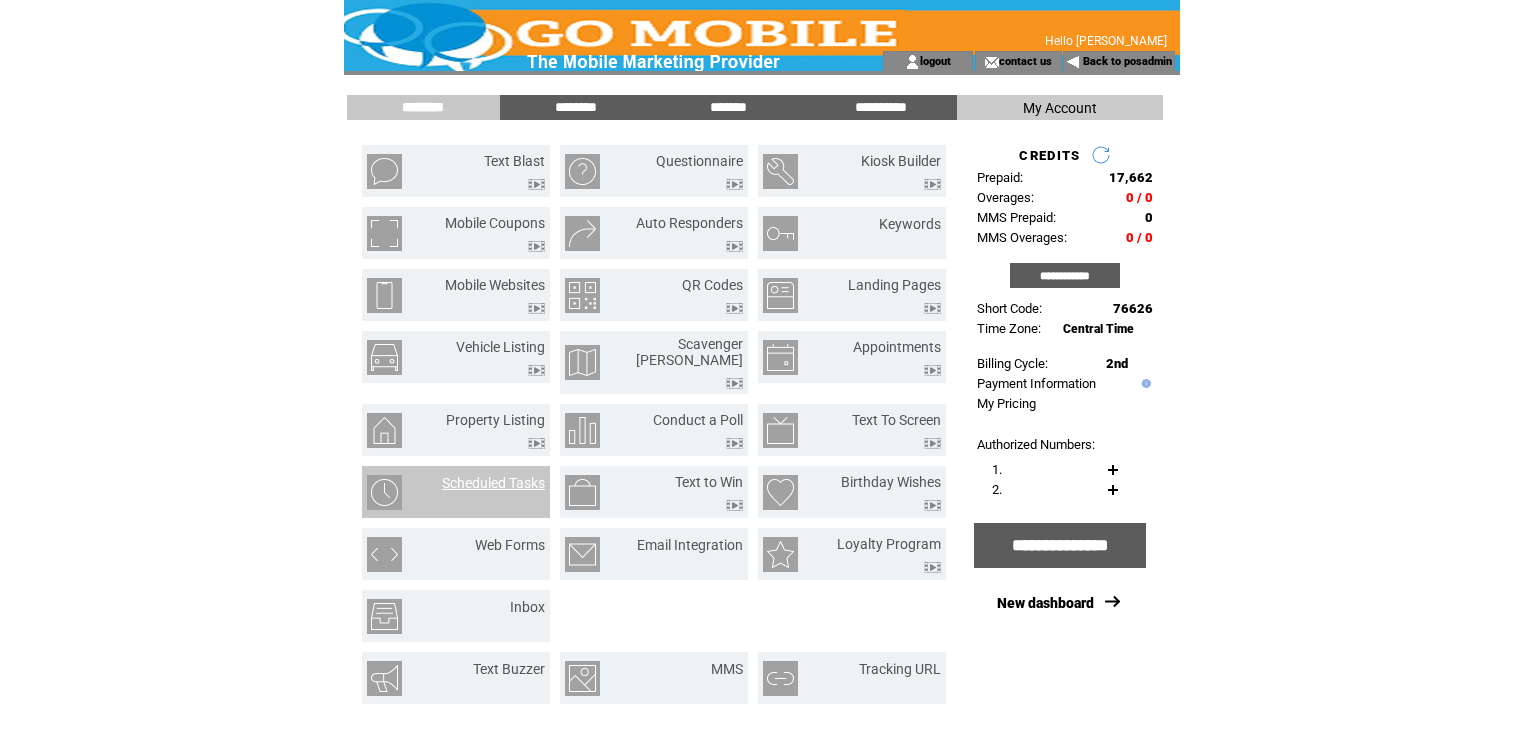 click on "Scheduled Tasks" at bounding box center [493, 483] 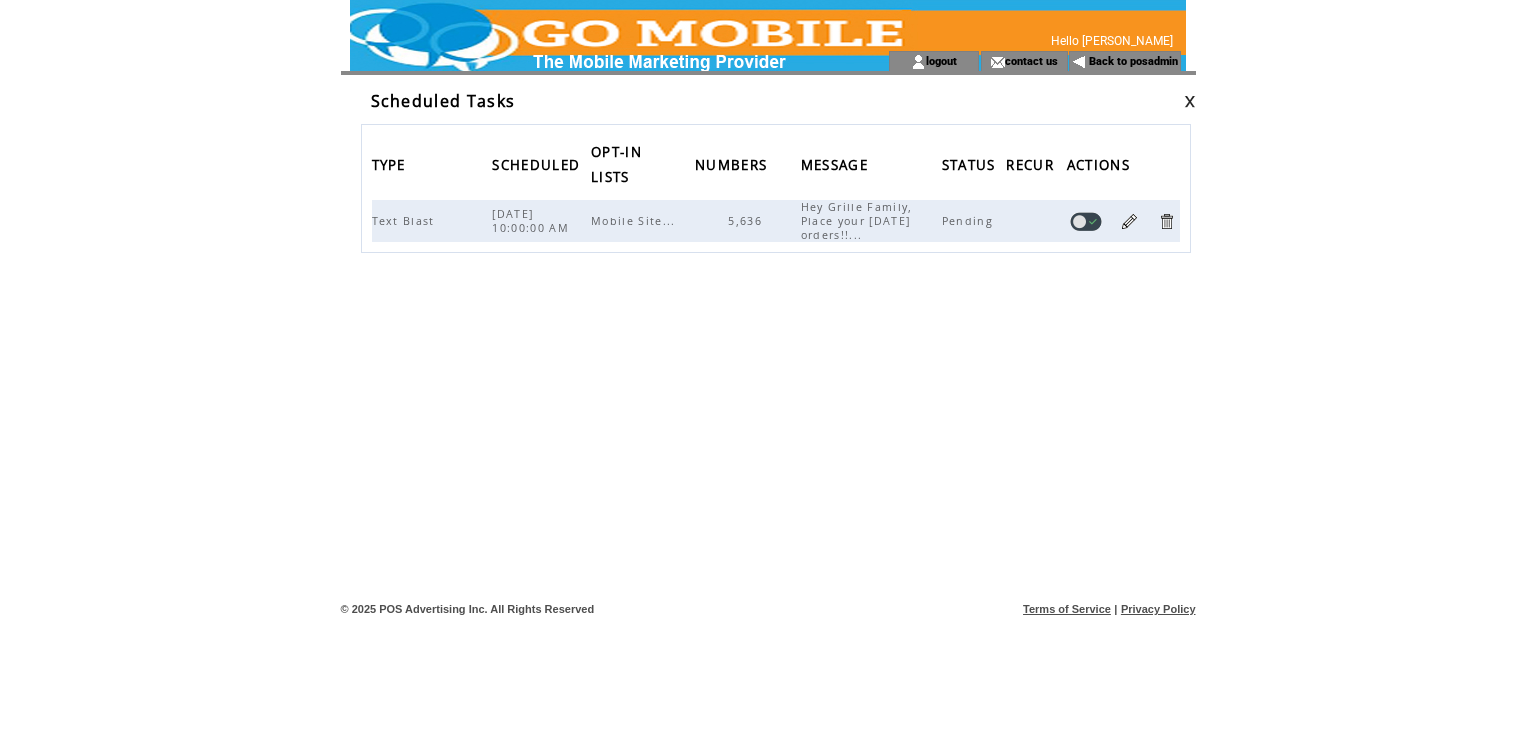 scroll, scrollTop: 0, scrollLeft: 0, axis: both 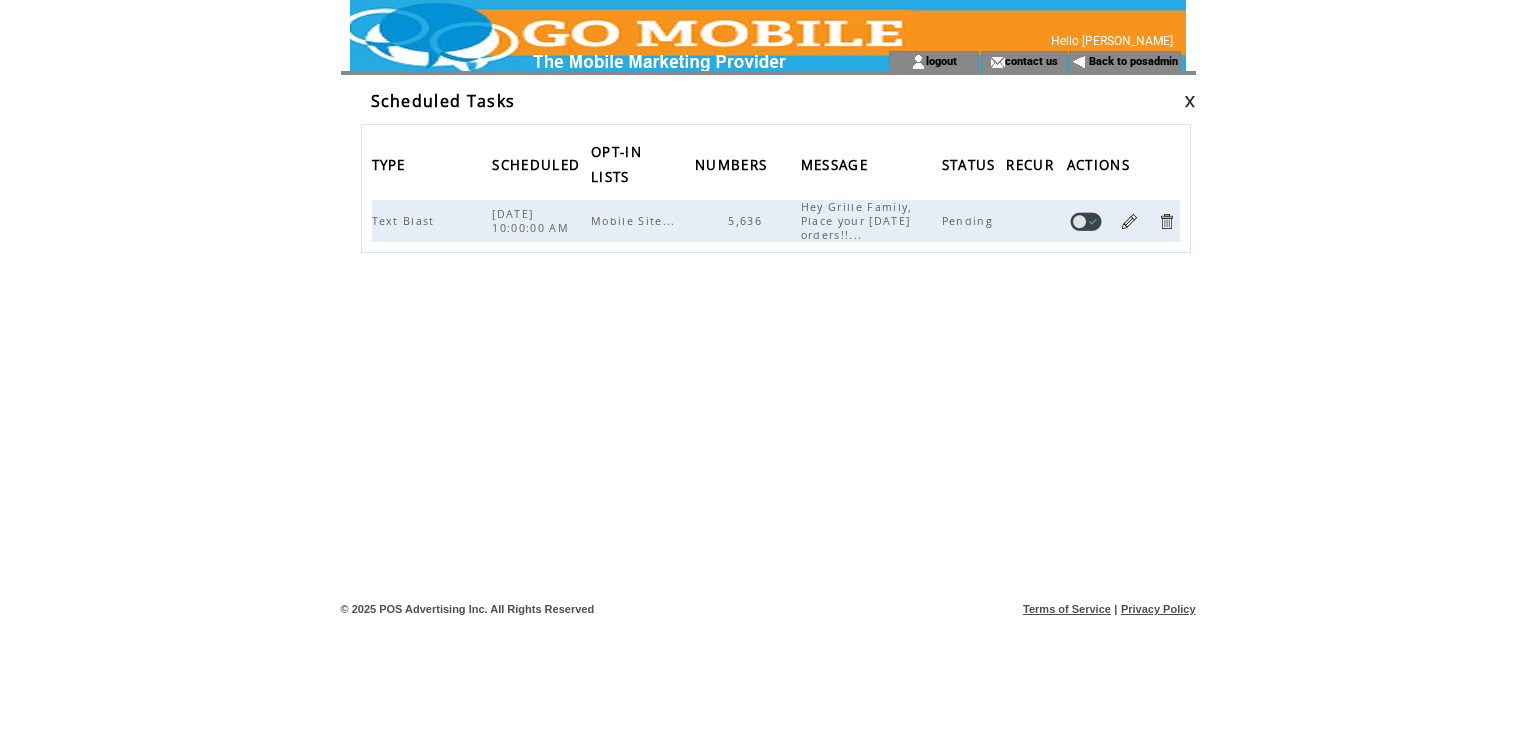 click at bounding box center (1190, 101) 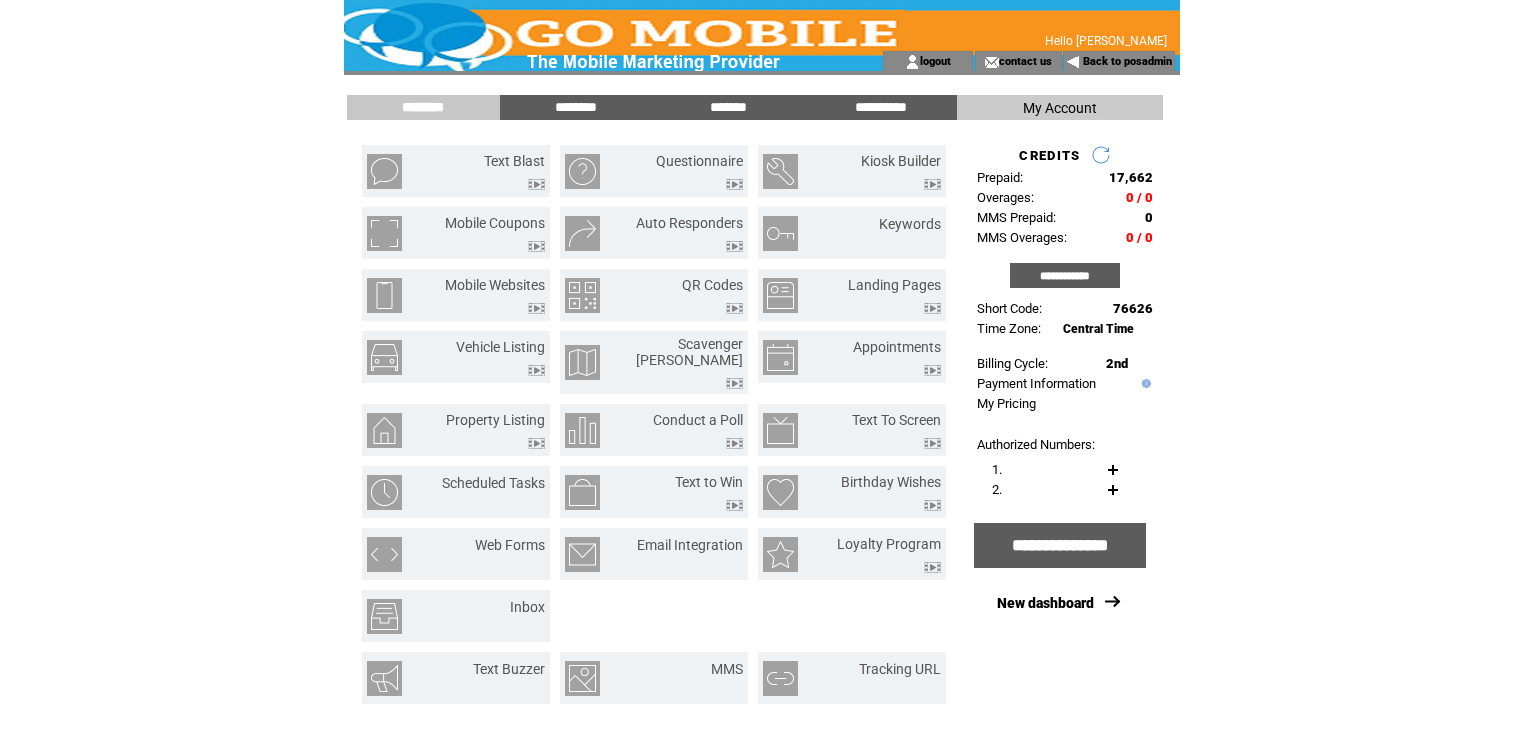 scroll, scrollTop: 0, scrollLeft: 0, axis: both 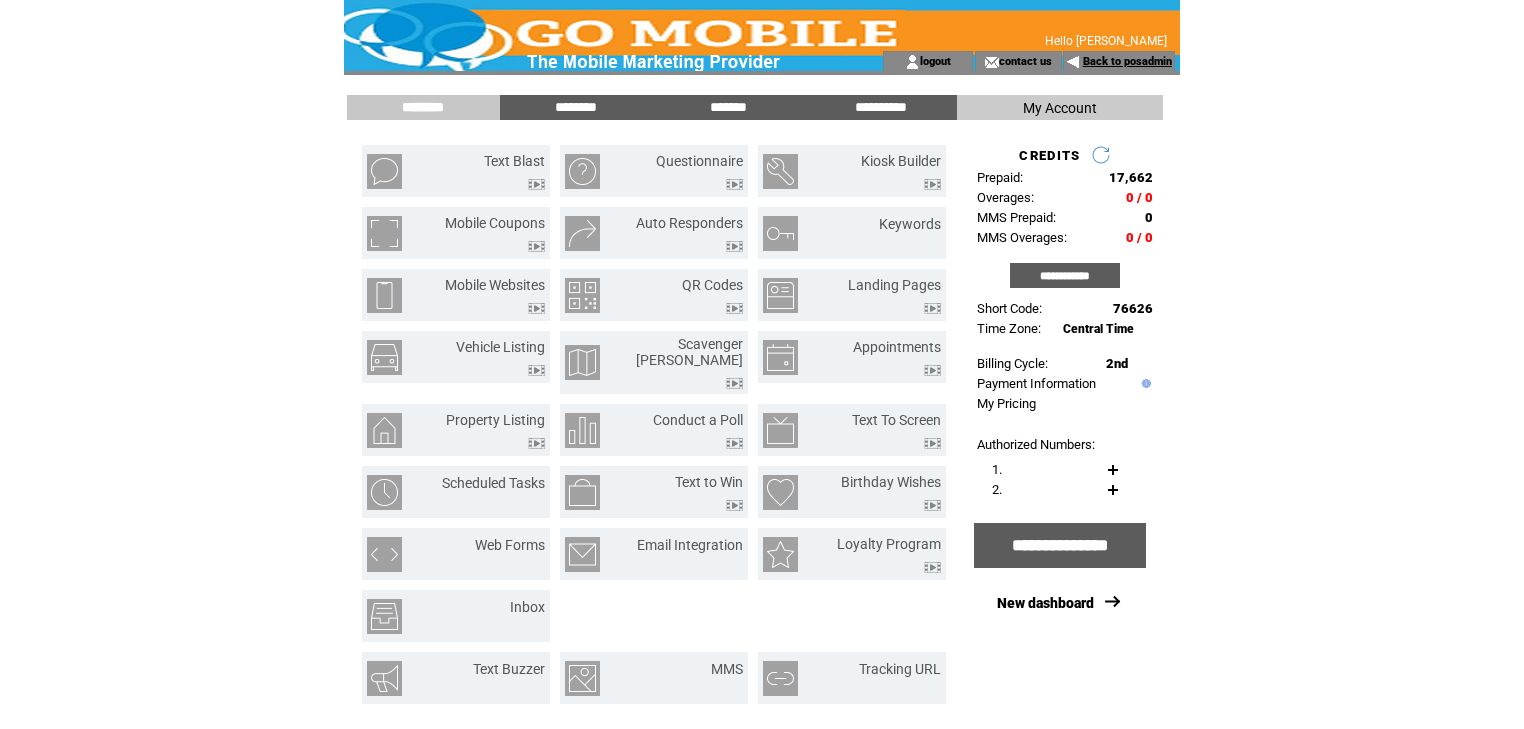 click on "Back to posadmin" at bounding box center (1127, 61) 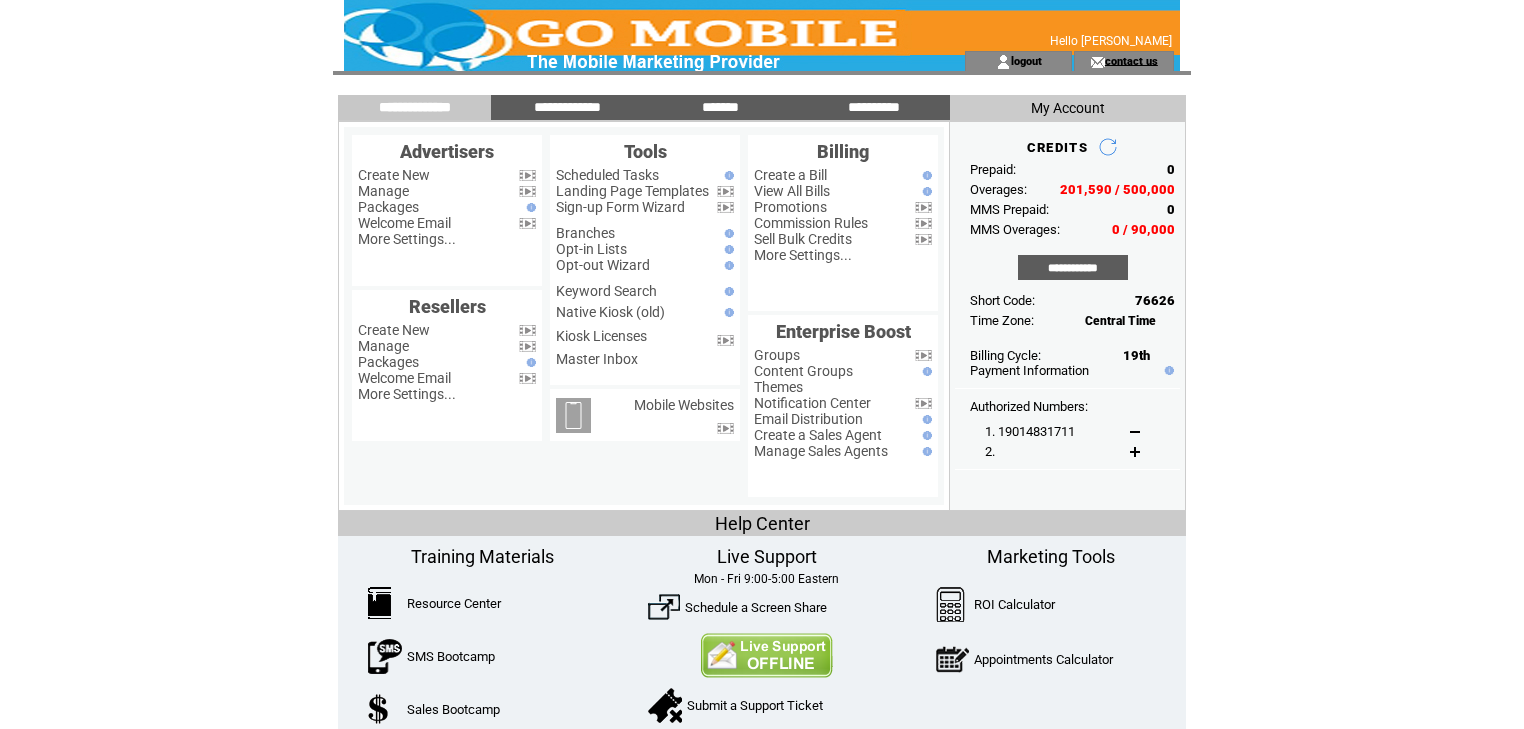 scroll, scrollTop: 0, scrollLeft: 0, axis: both 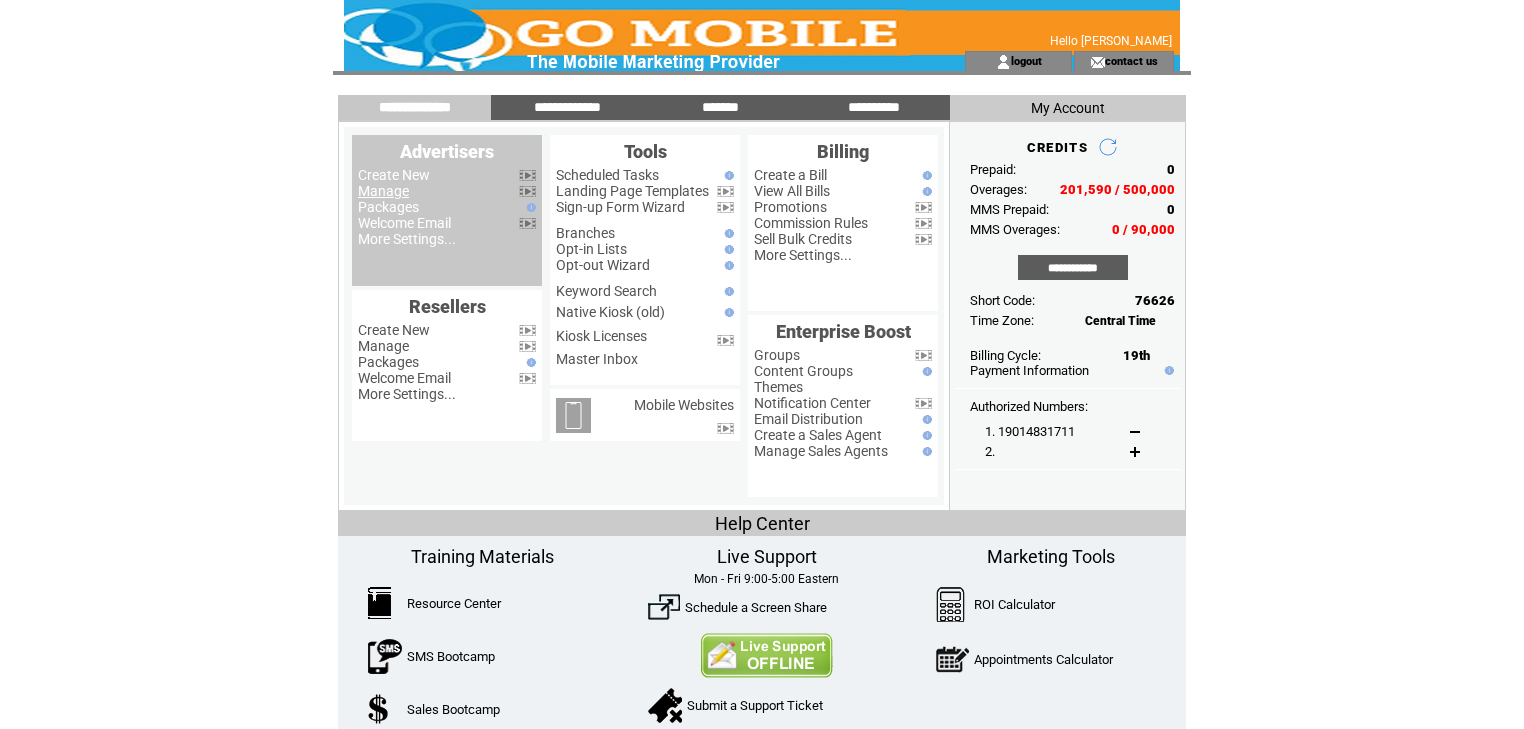 click on "Manage" at bounding box center [383, 191] 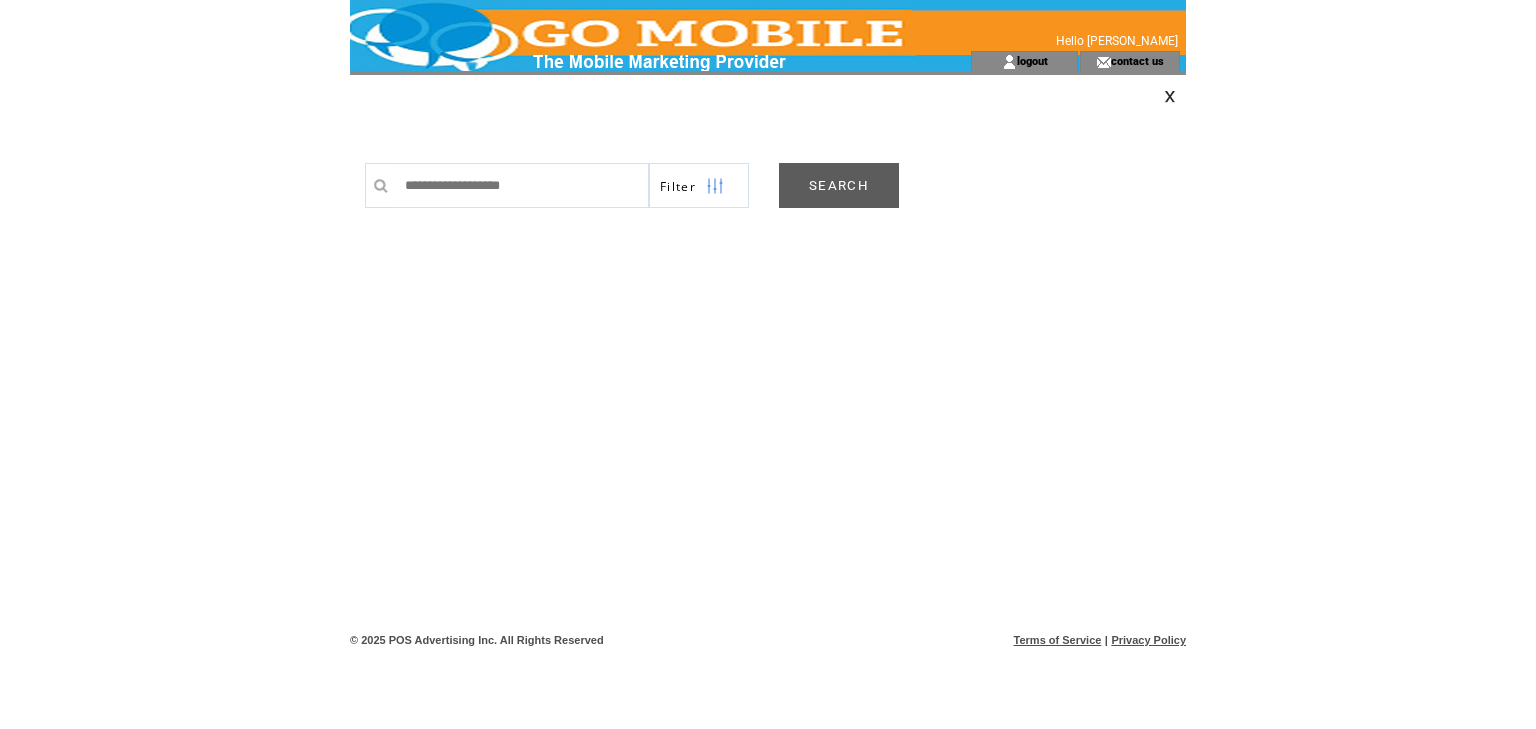 scroll, scrollTop: 0, scrollLeft: 0, axis: both 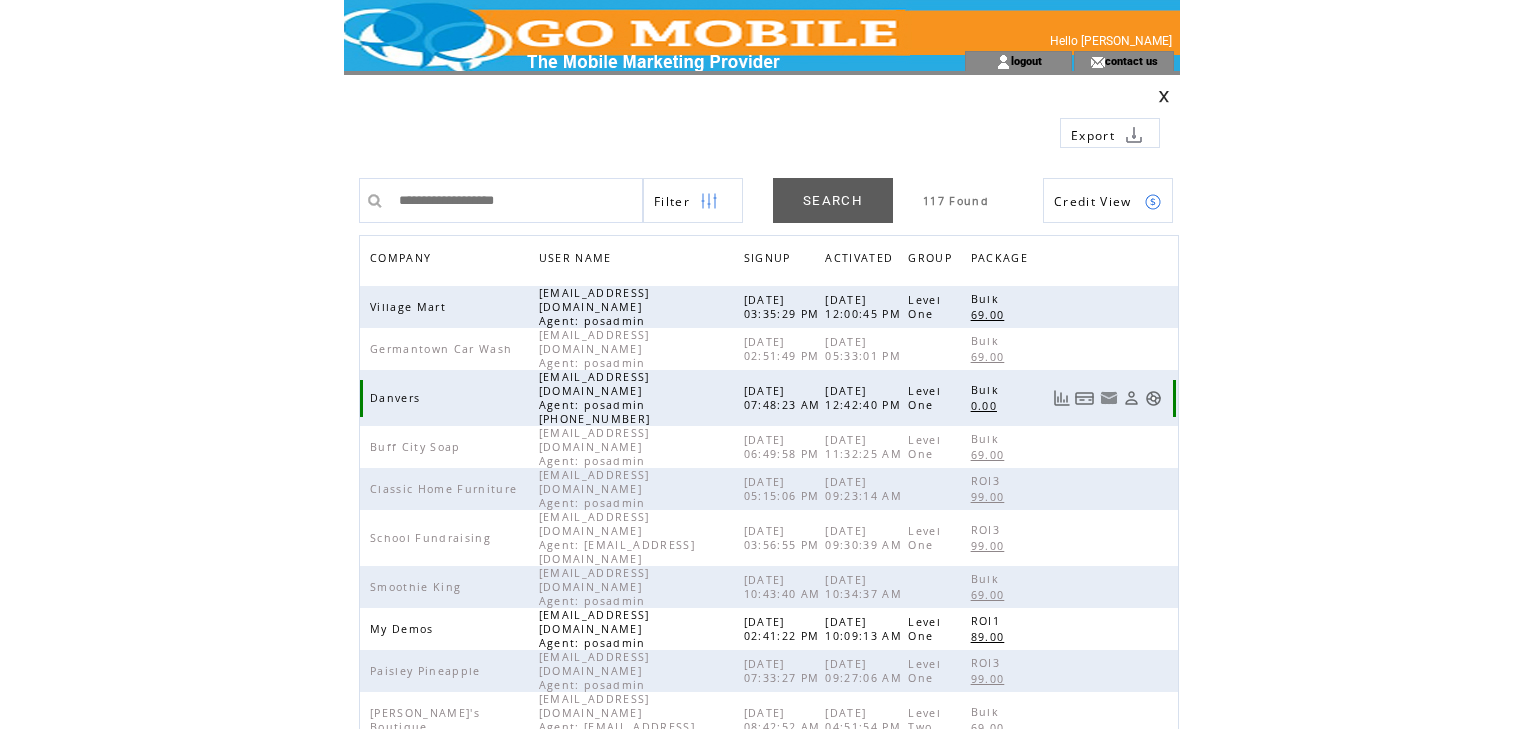 click at bounding box center [1153, 398] 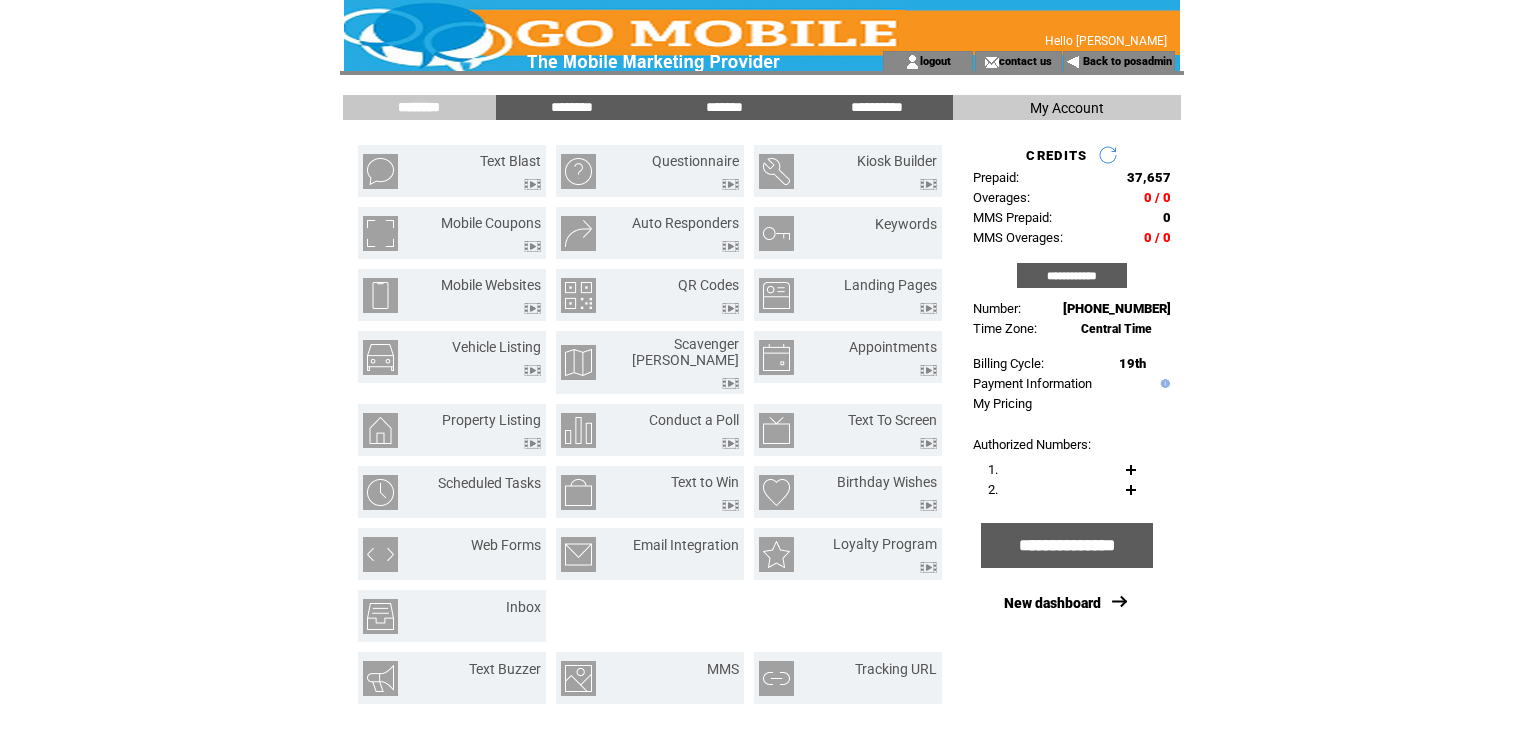 scroll, scrollTop: 0, scrollLeft: 0, axis: both 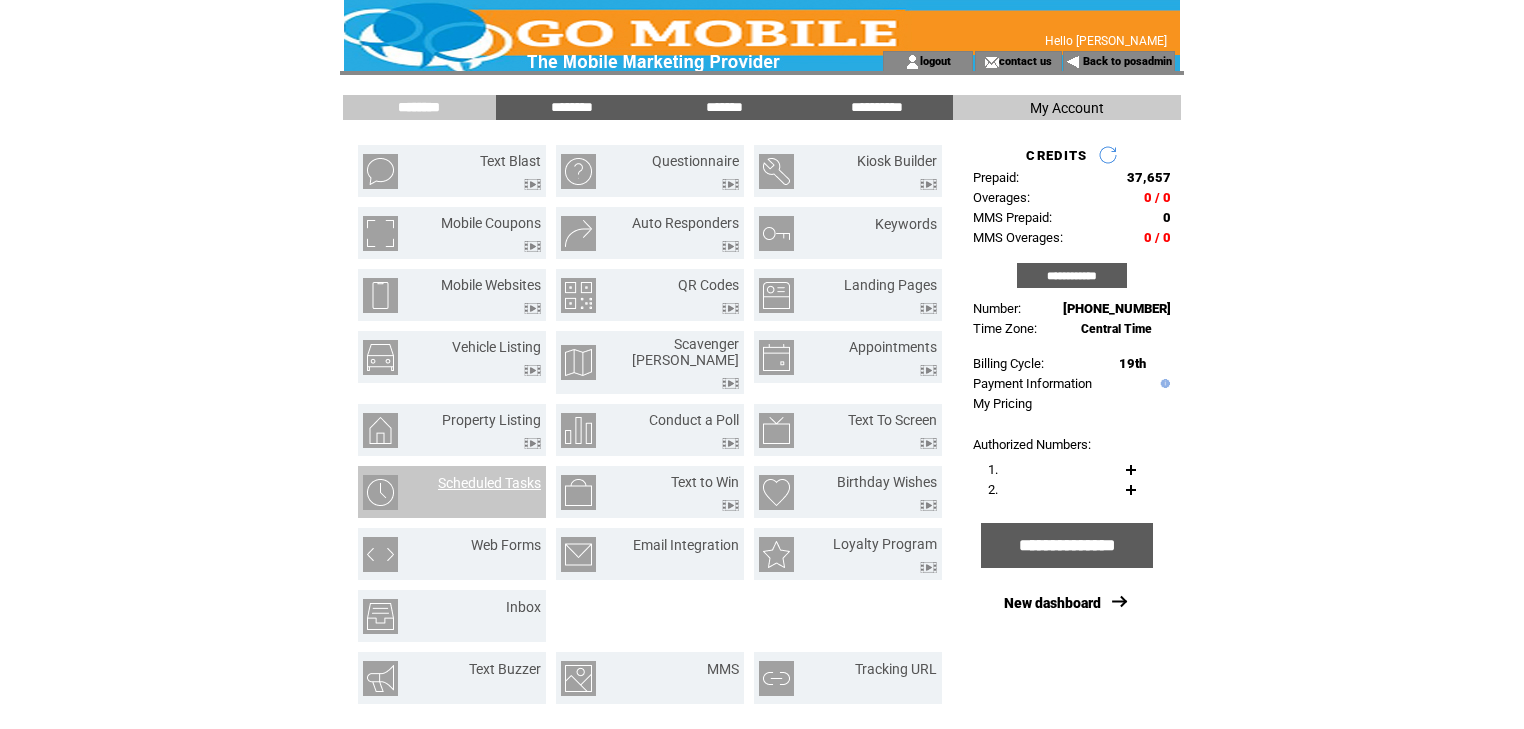click on "Scheduled Tasks" at bounding box center (489, 483) 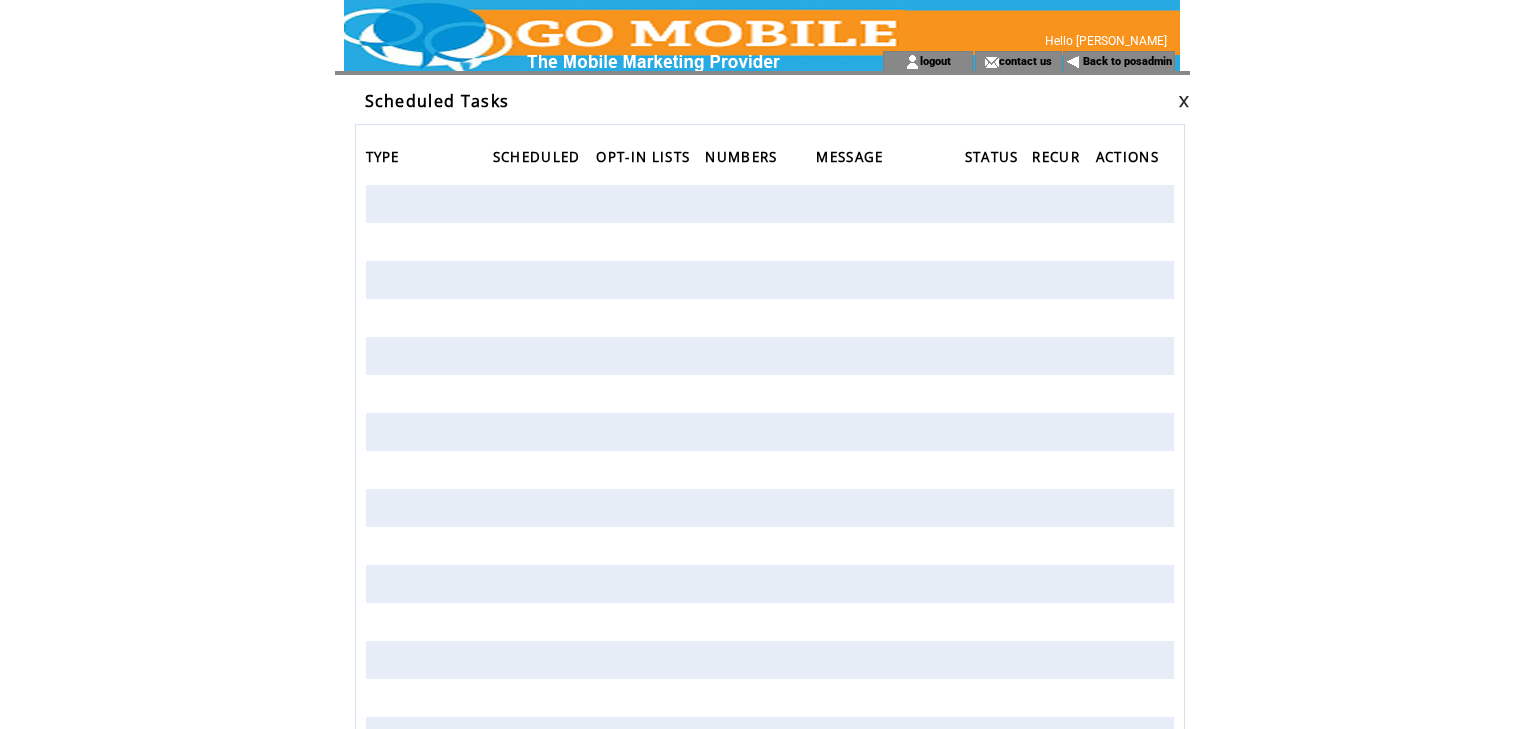 scroll, scrollTop: 0, scrollLeft: 0, axis: both 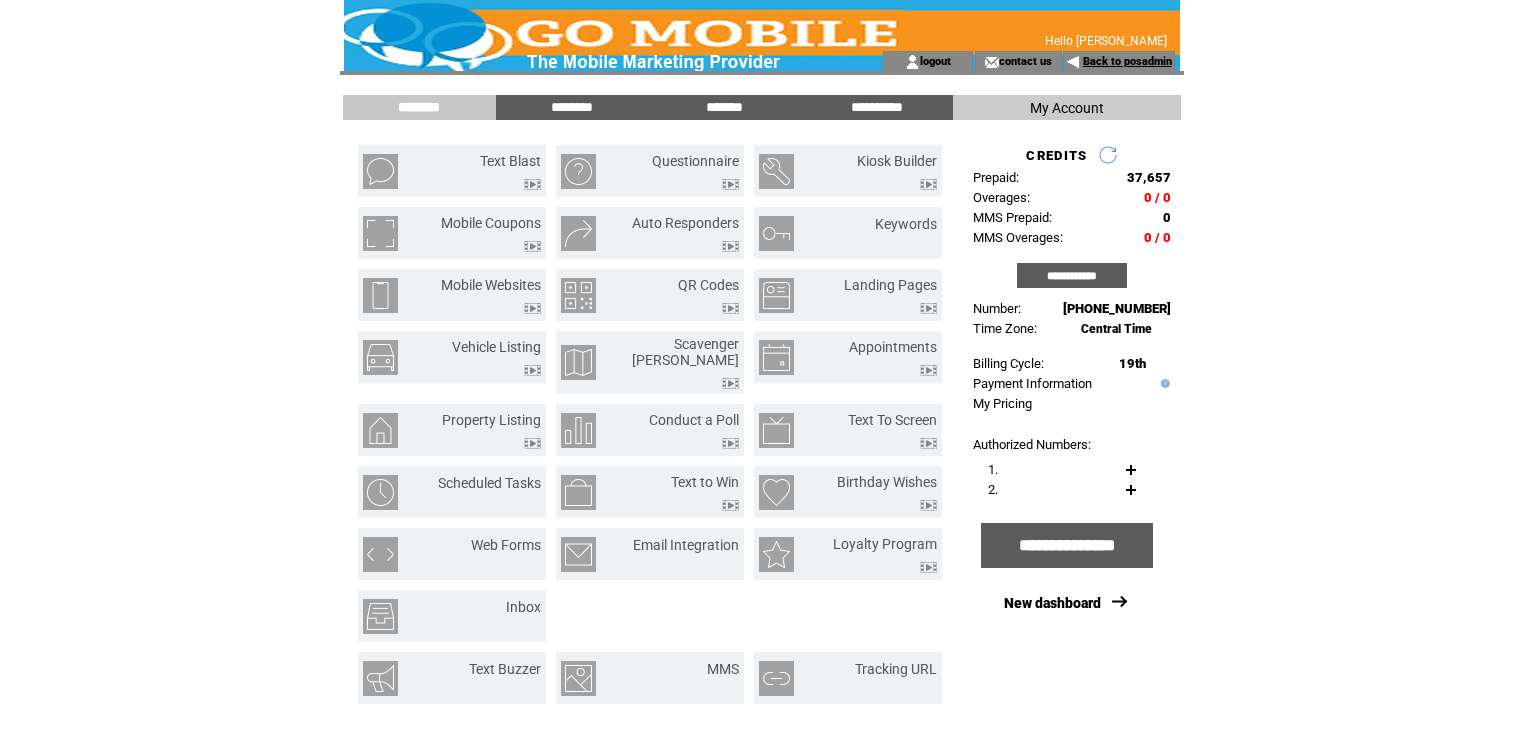 click on "Back to posadmin" at bounding box center [1127, 61] 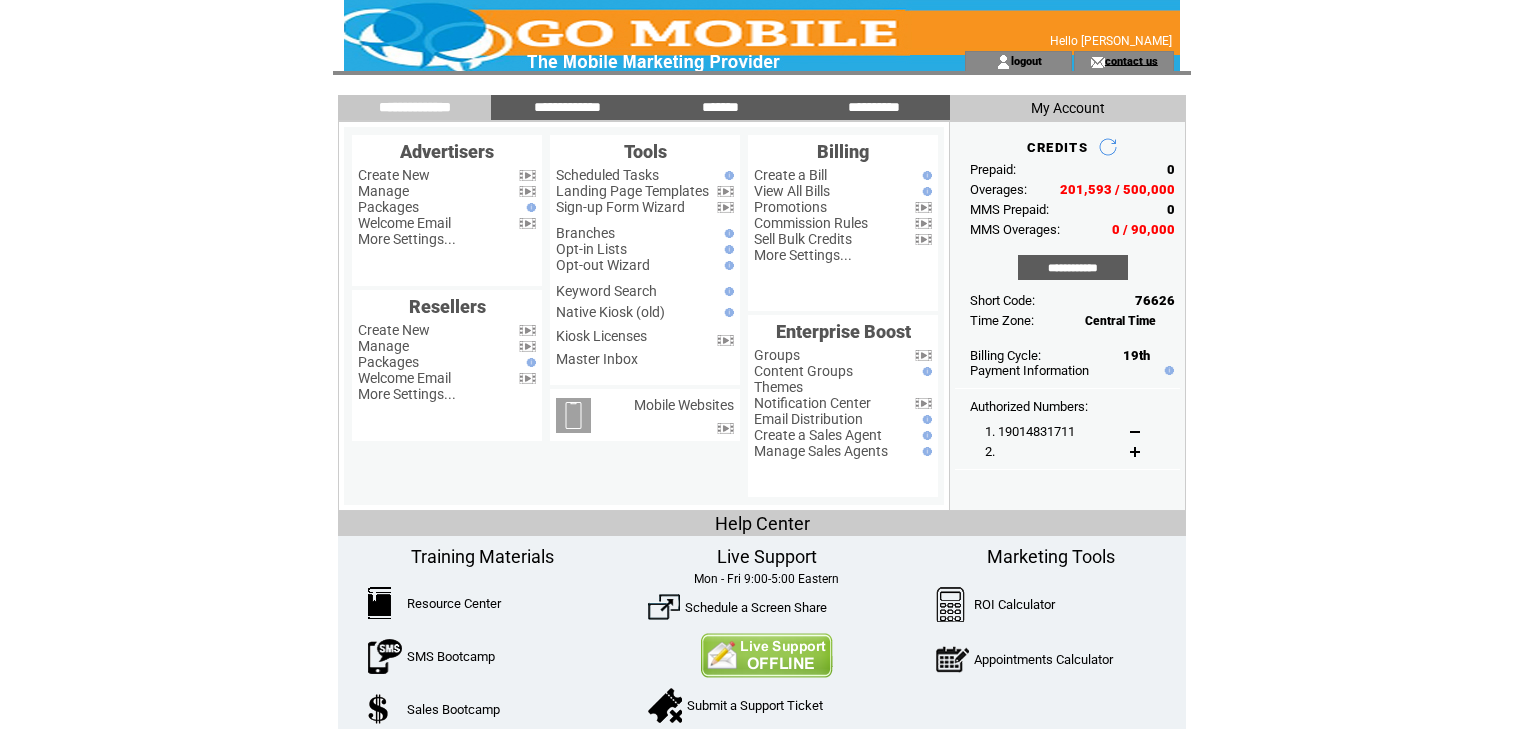 scroll, scrollTop: 0, scrollLeft: 0, axis: both 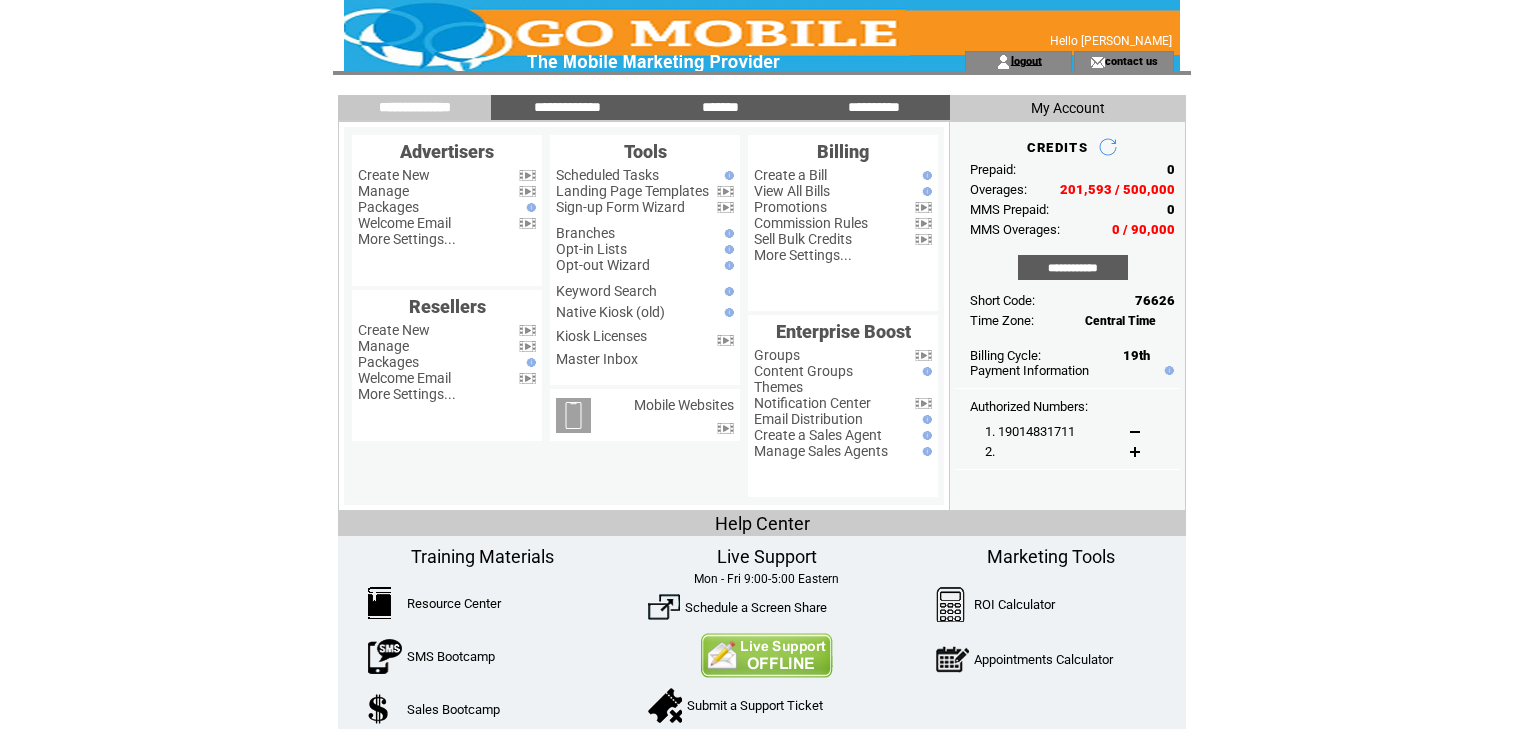 click on "logout" at bounding box center (1026, 60) 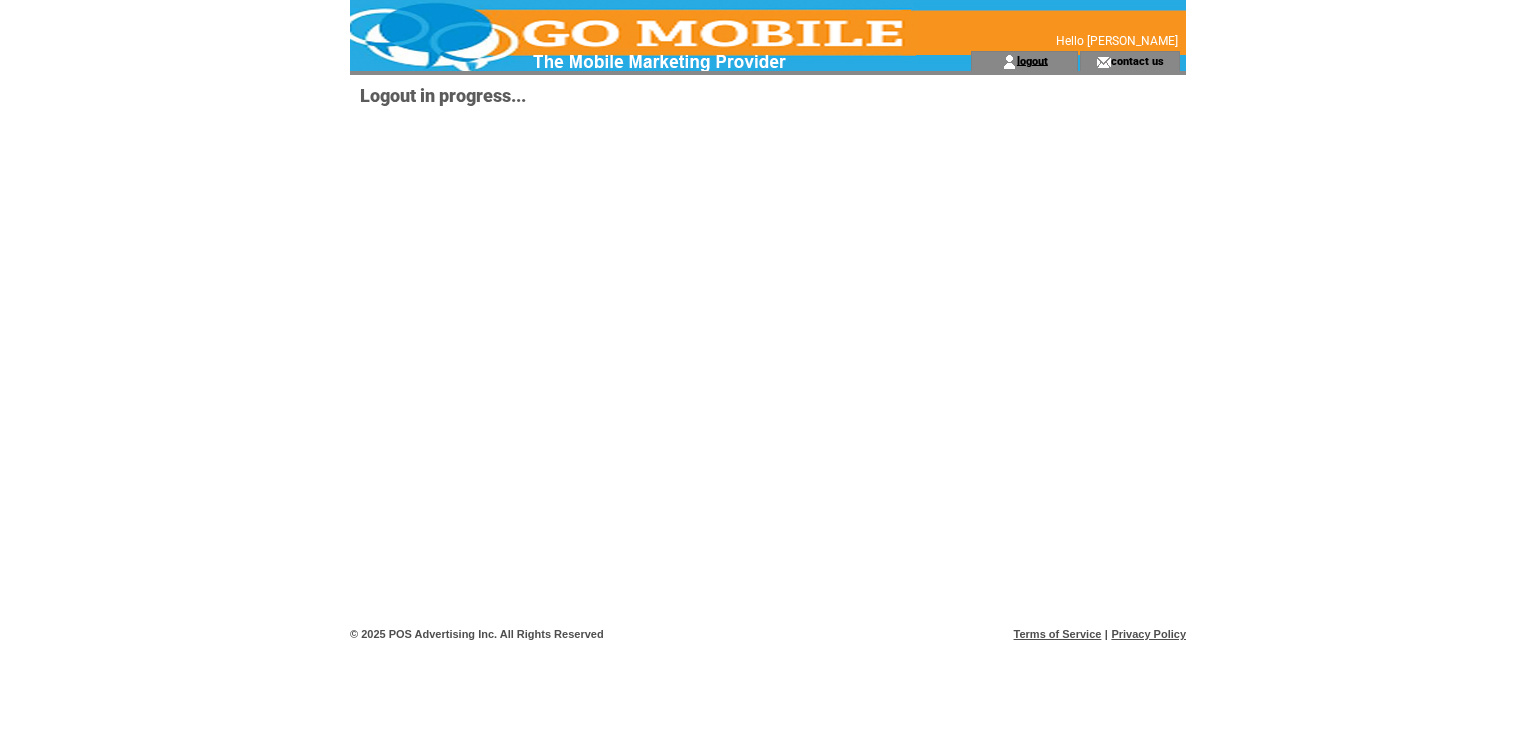 scroll, scrollTop: 0, scrollLeft: 0, axis: both 